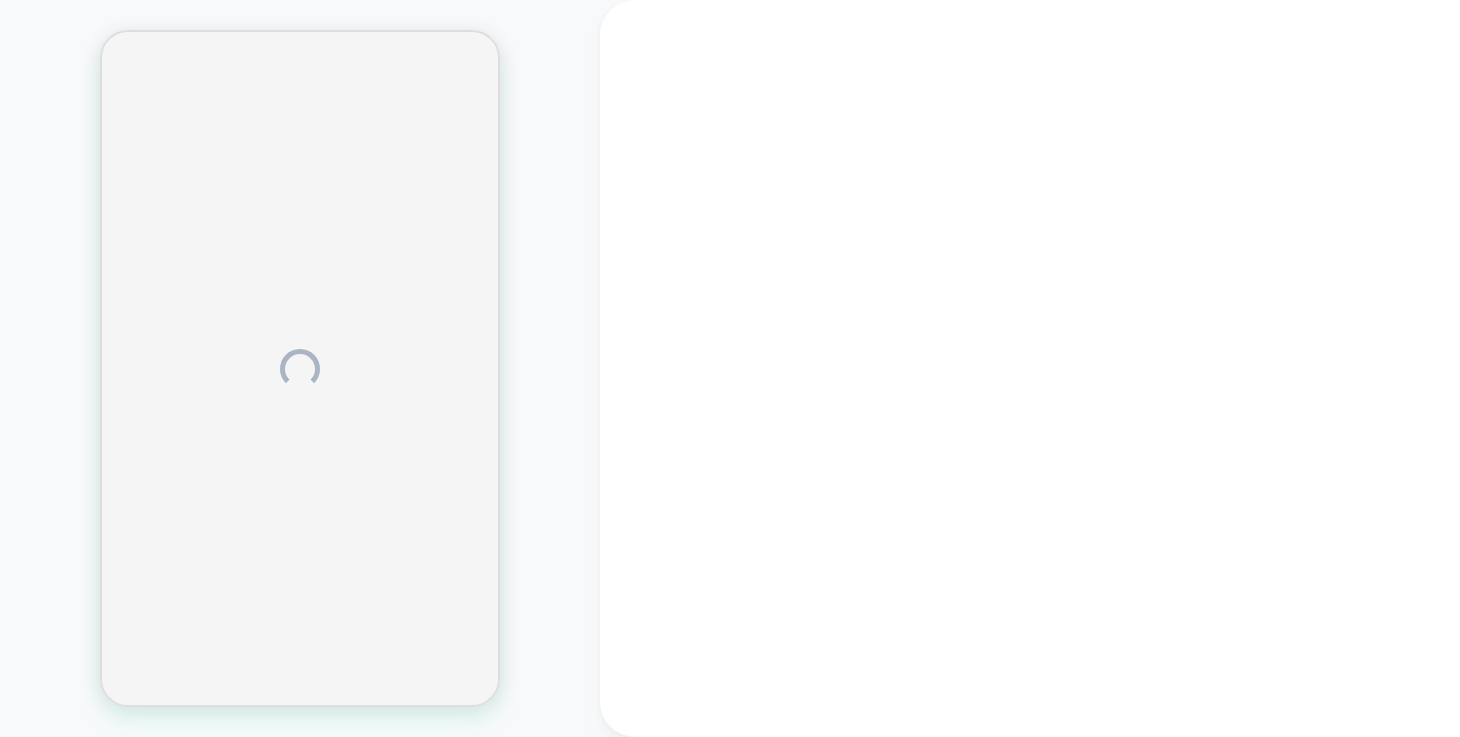 scroll, scrollTop: 0, scrollLeft: 0, axis: both 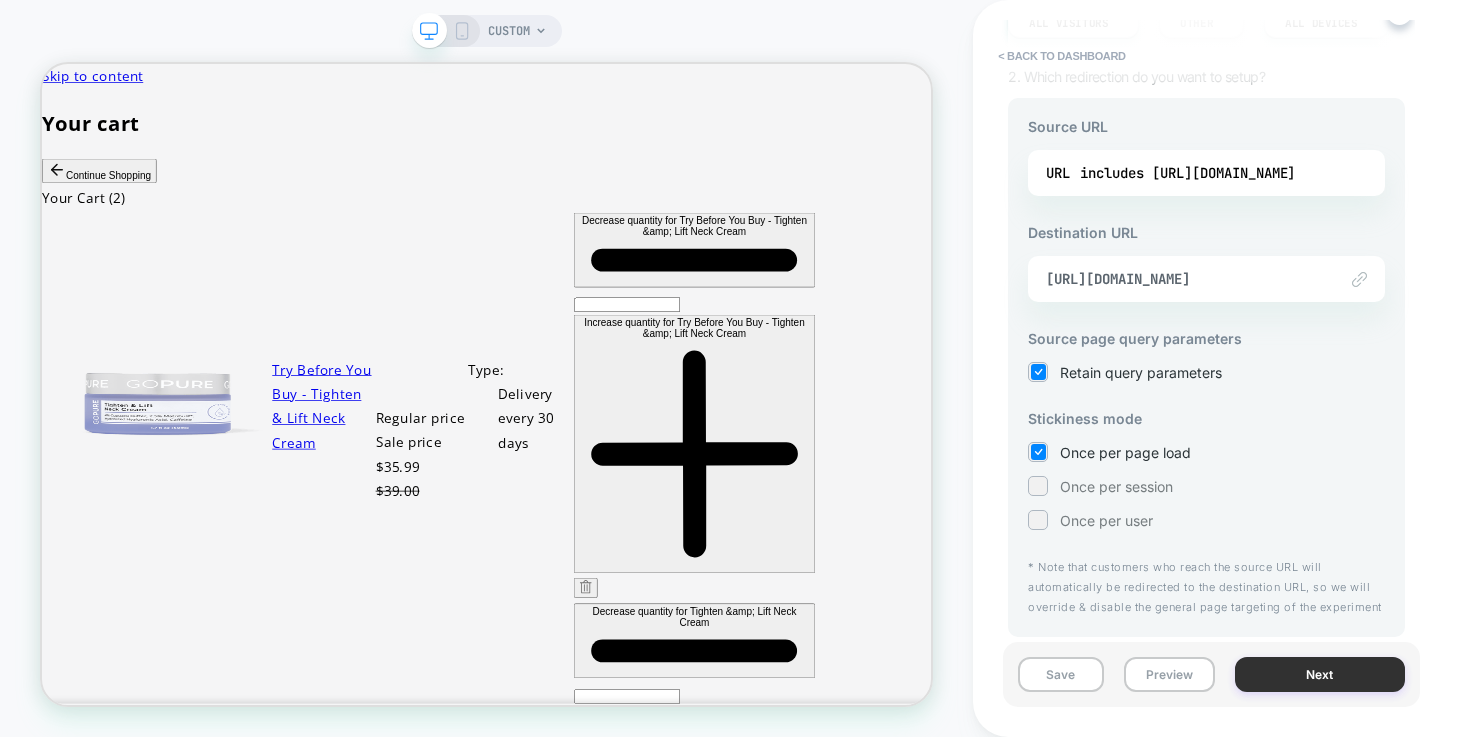 click on "Next" at bounding box center [1320, 674] 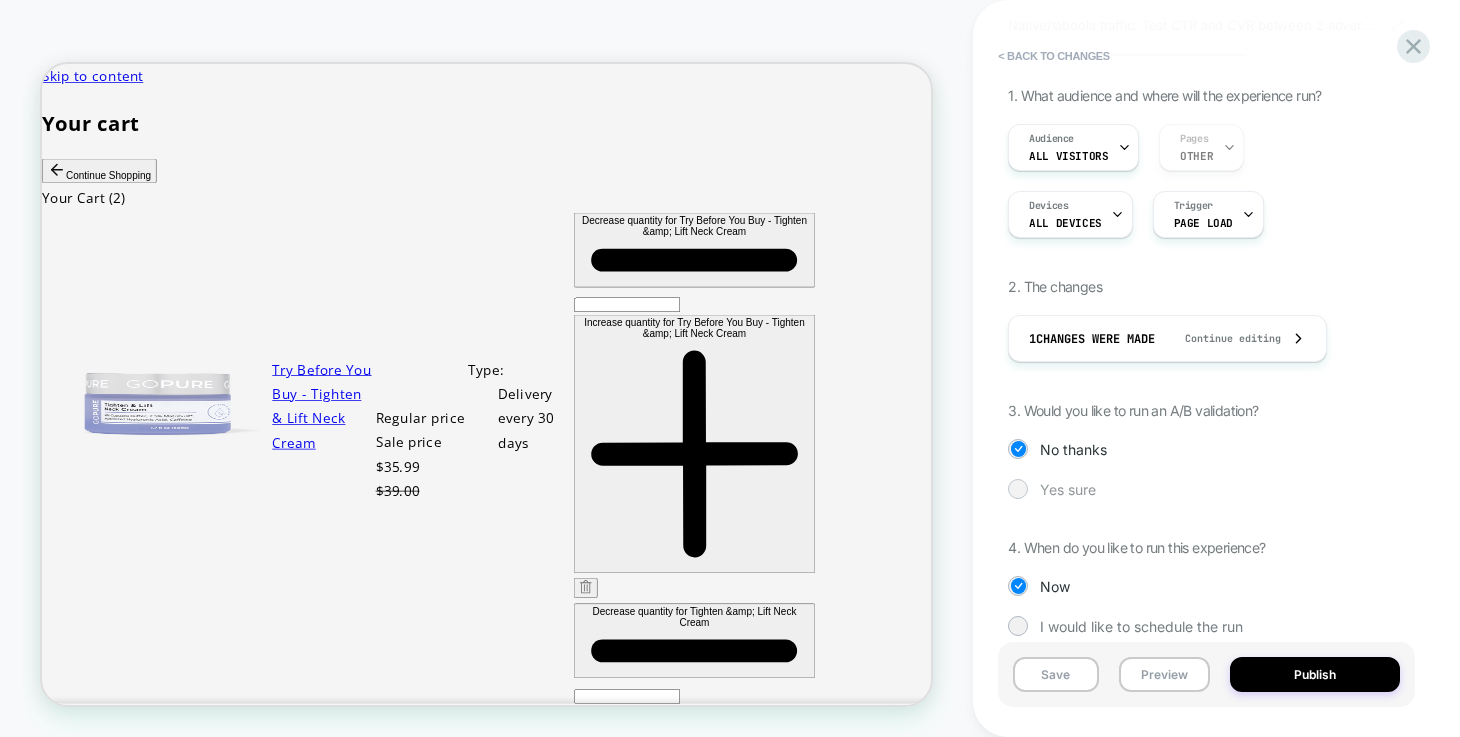 click on "Yes sure" at bounding box center [1068, 489] 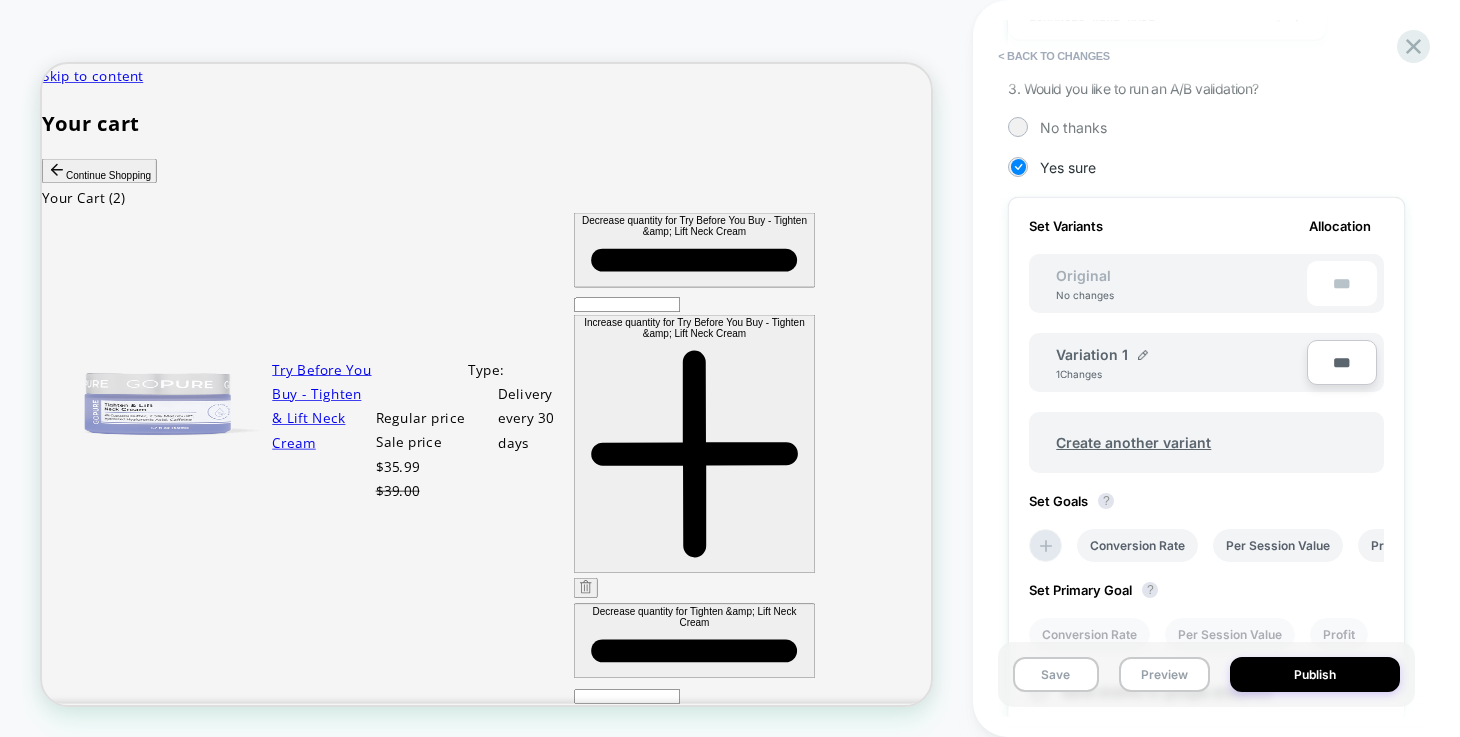 scroll, scrollTop: 464, scrollLeft: 0, axis: vertical 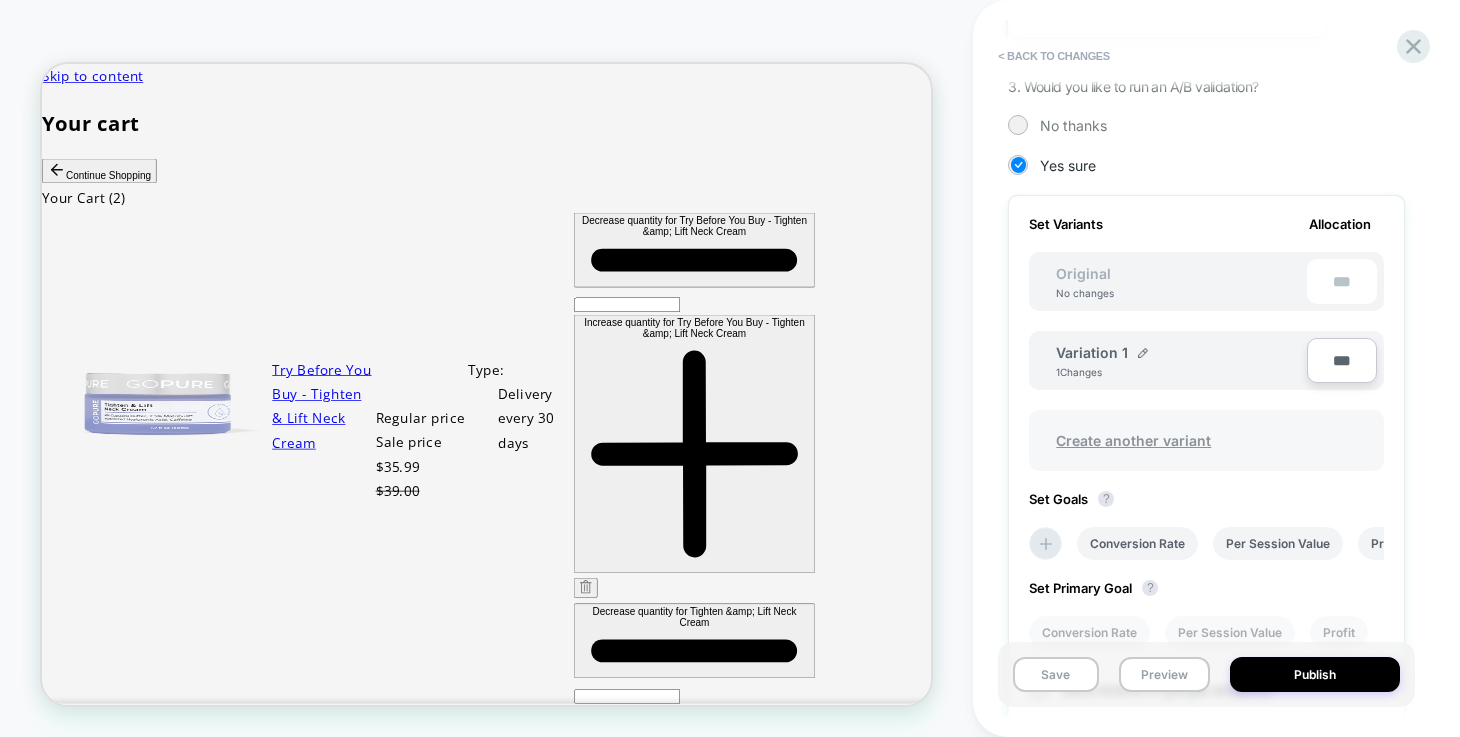 click on "Create another variant" at bounding box center (1133, 440) 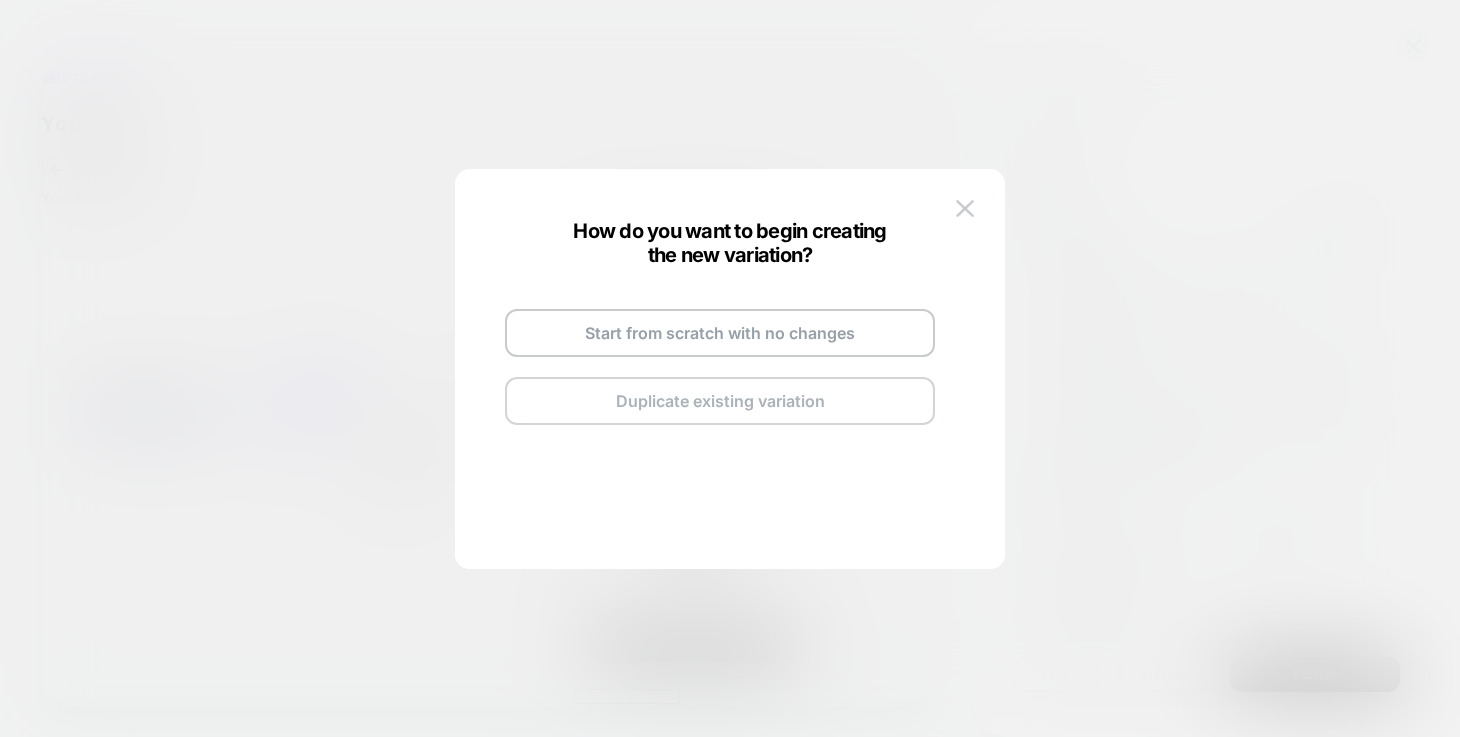 click on "Duplicate existing variation" at bounding box center [720, 401] 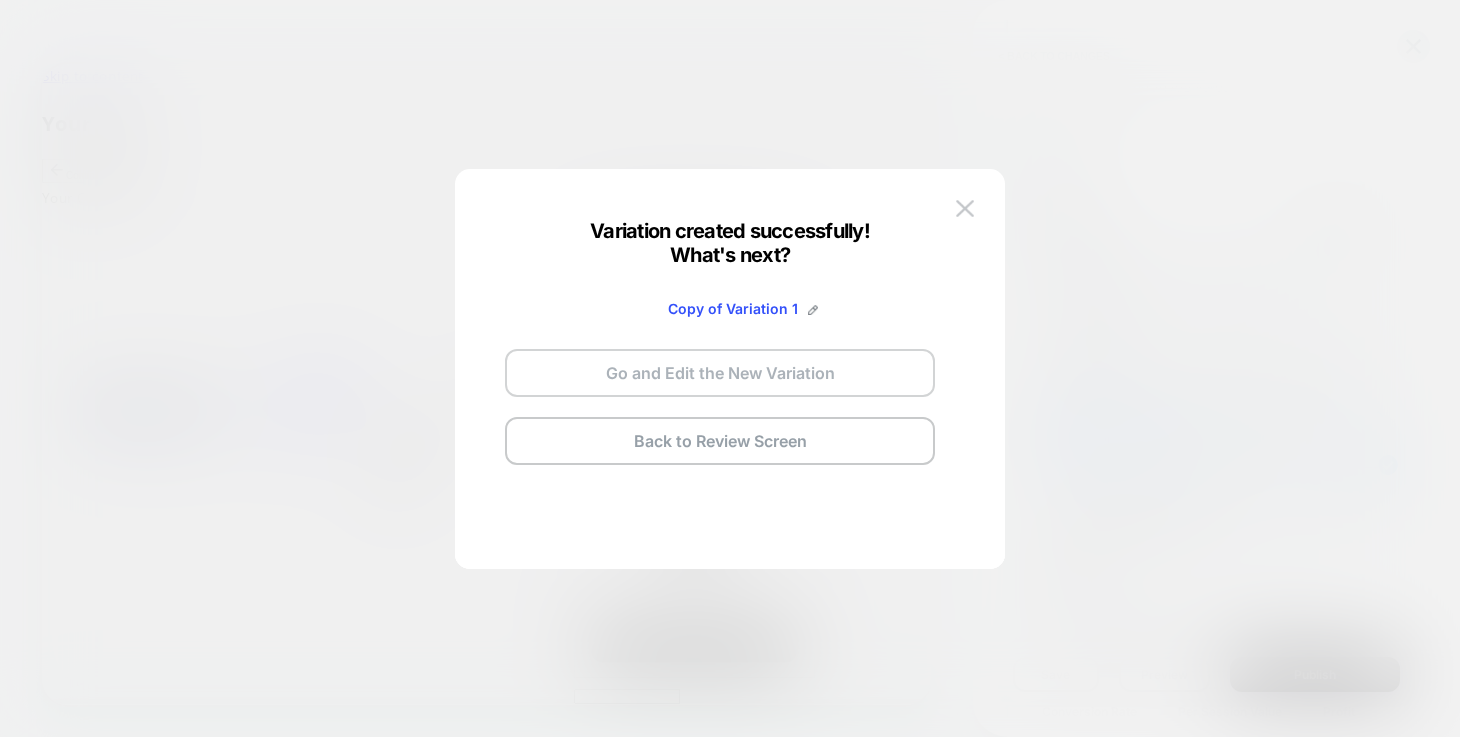 click on "Go and Edit the New Variation" at bounding box center [720, 373] 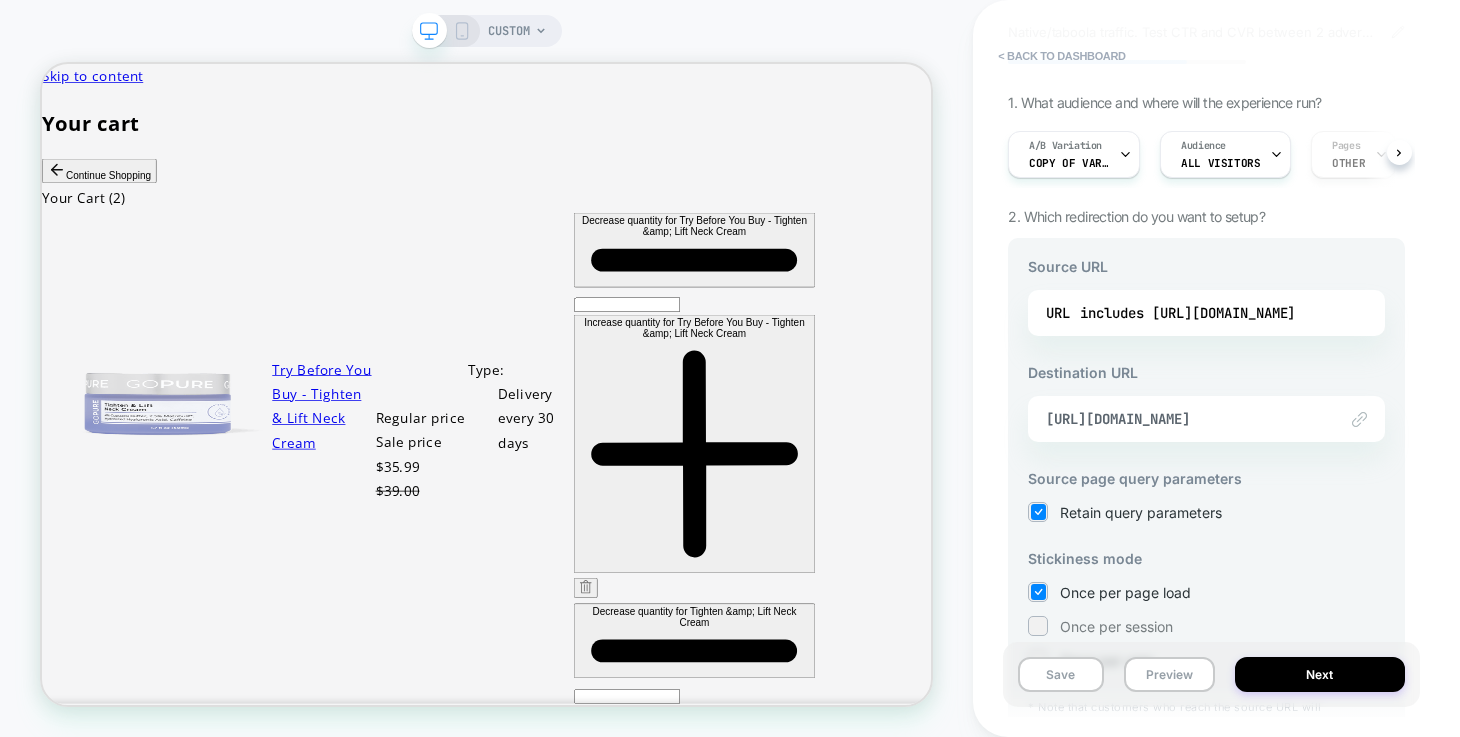 scroll, scrollTop: 0, scrollLeft: 0, axis: both 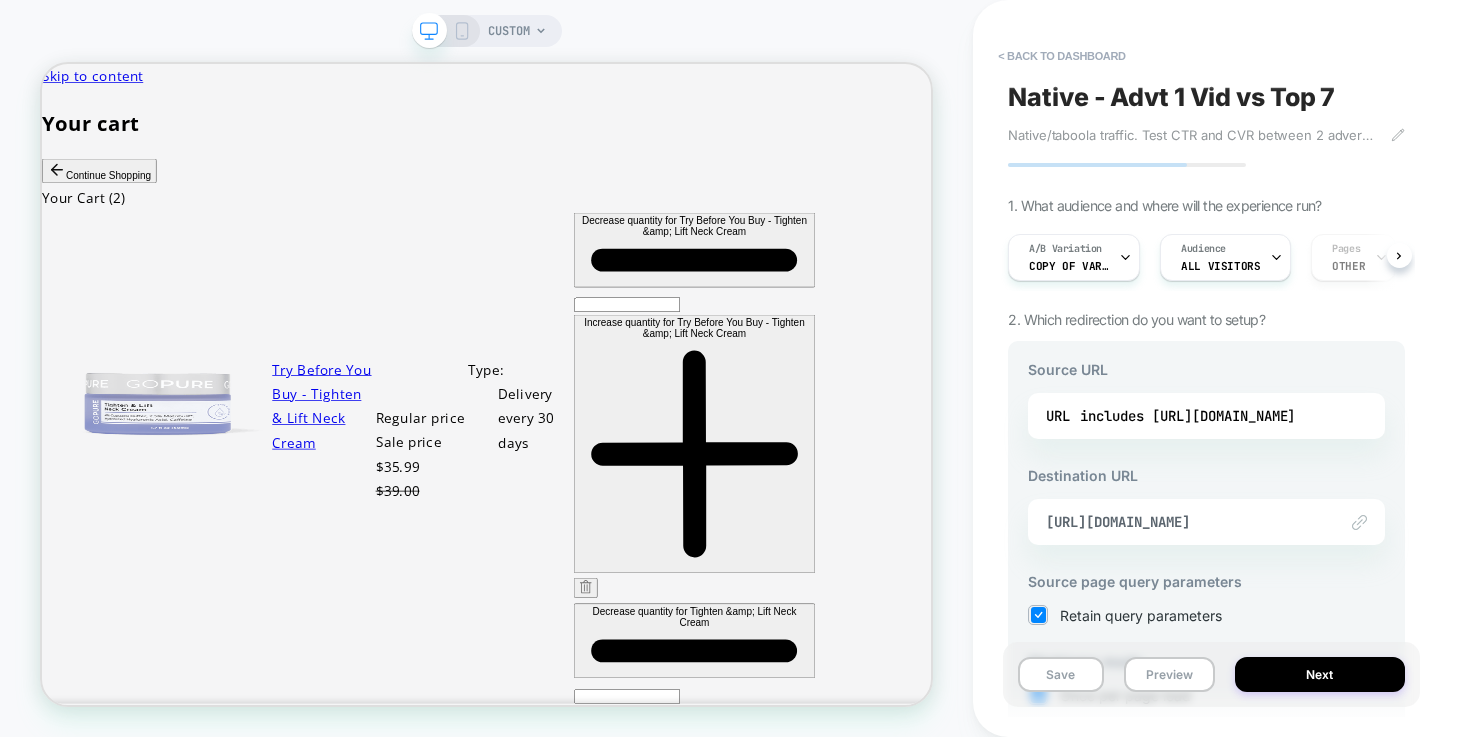 click on "Save Preview Next" at bounding box center (1211, 674) 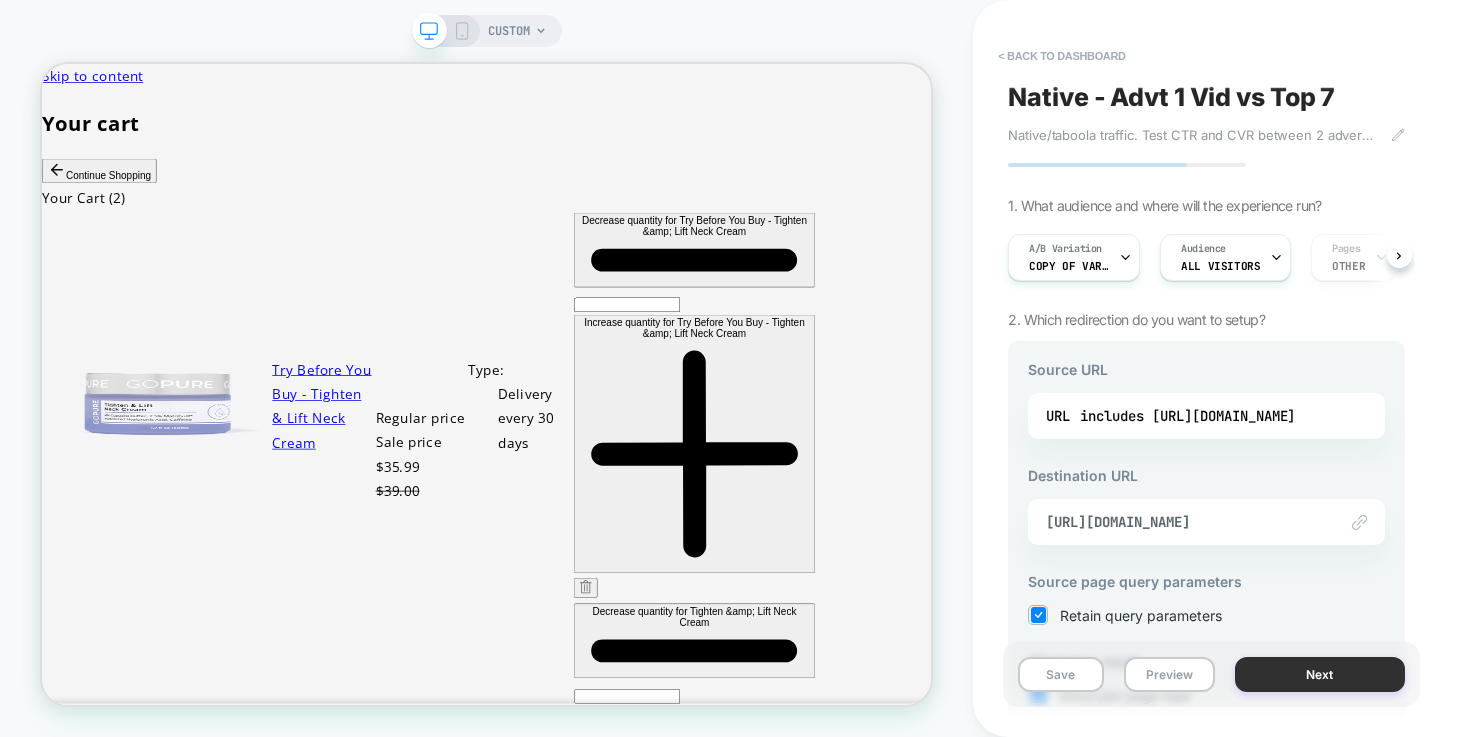 click on "Next" at bounding box center [1320, 674] 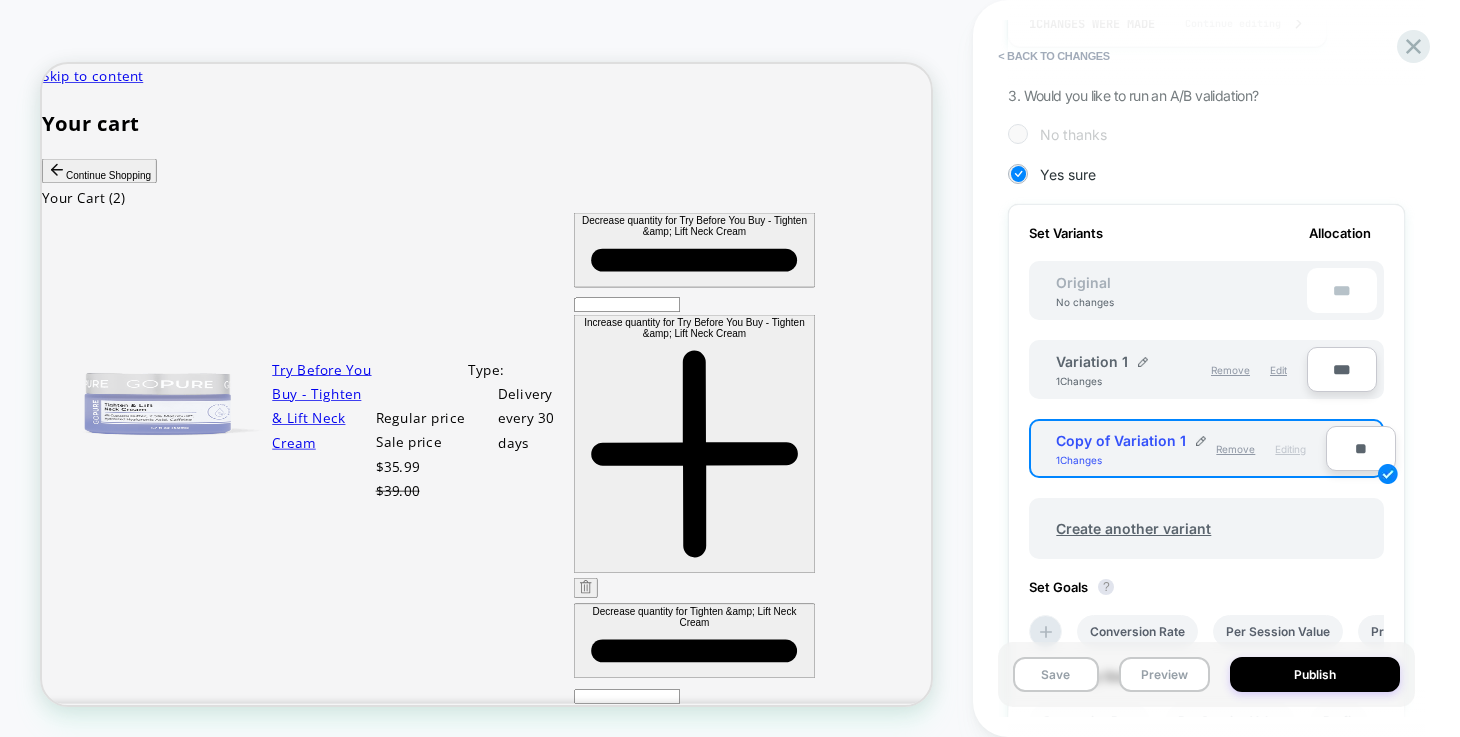 scroll, scrollTop: 458, scrollLeft: 0, axis: vertical 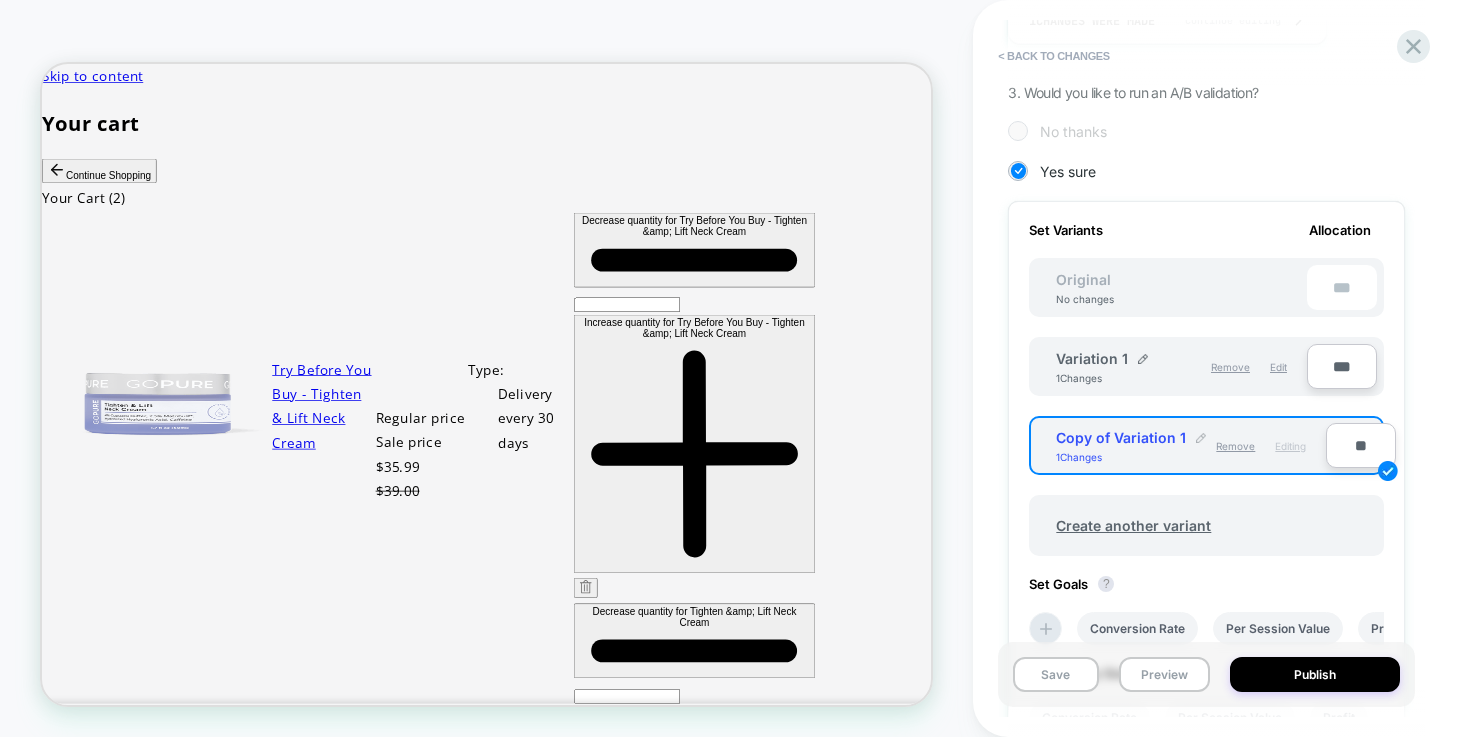 click at bounding box center [1201, 438] 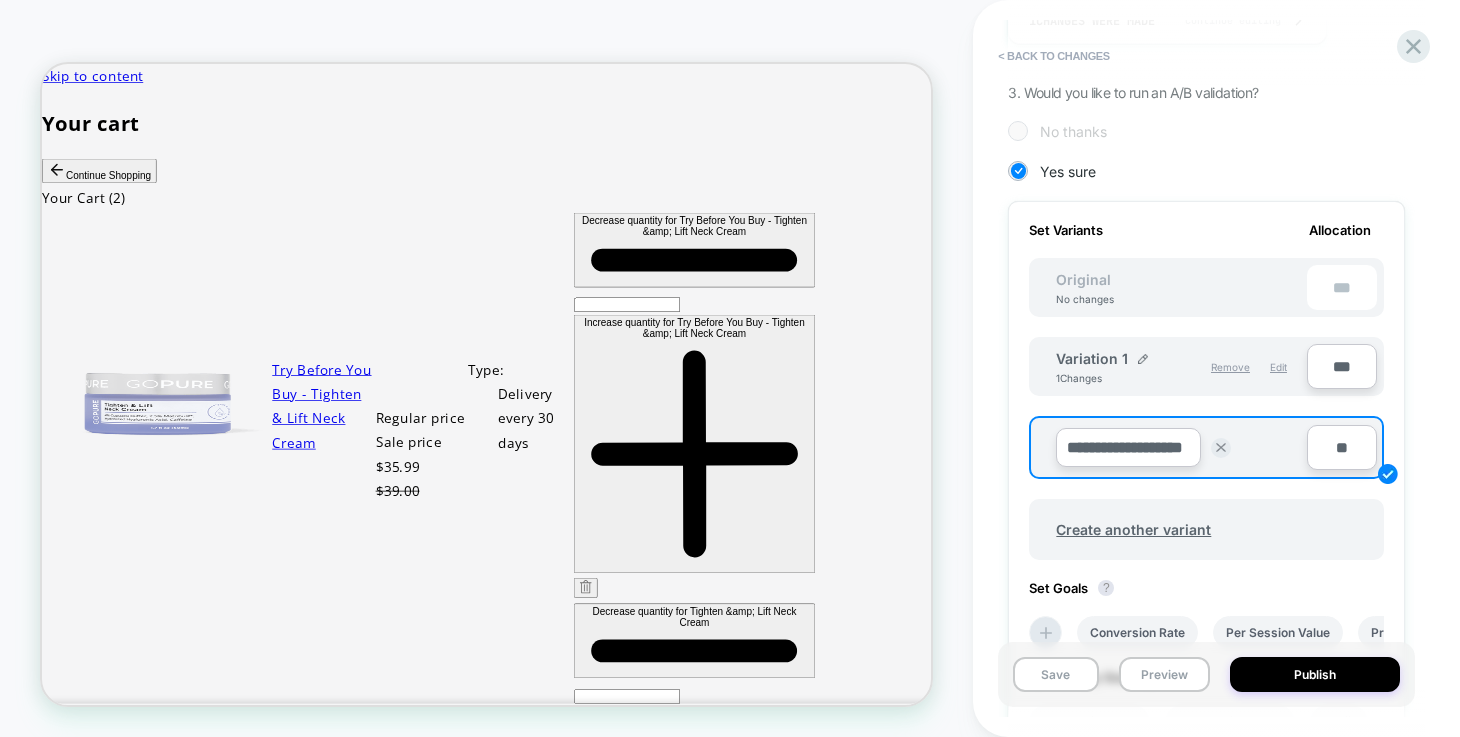 click on "**********" at bounding box center [1181, 447] 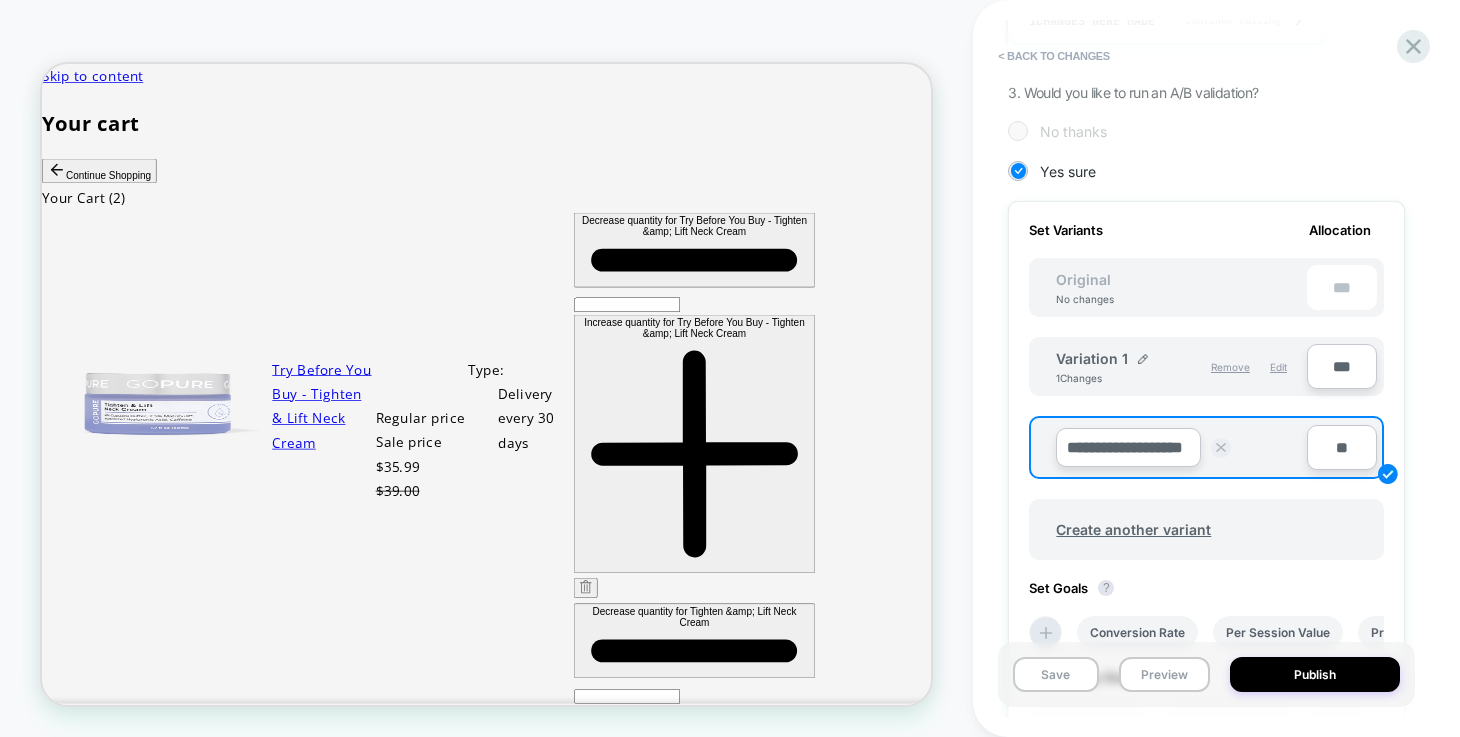 click at bounding box center (1221, 448) 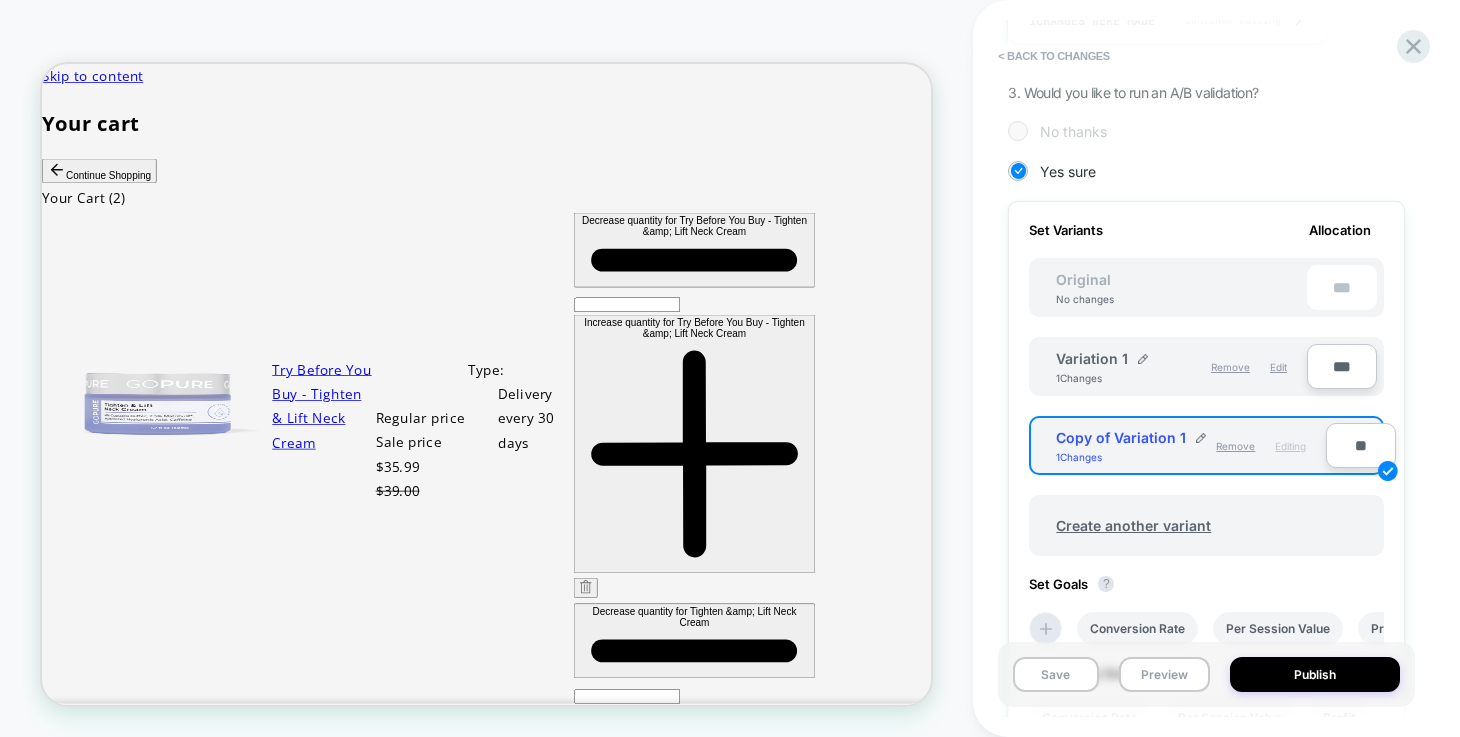 click on "Copy of Variation 1 1  Changes" at bounding box center [1131, 446] 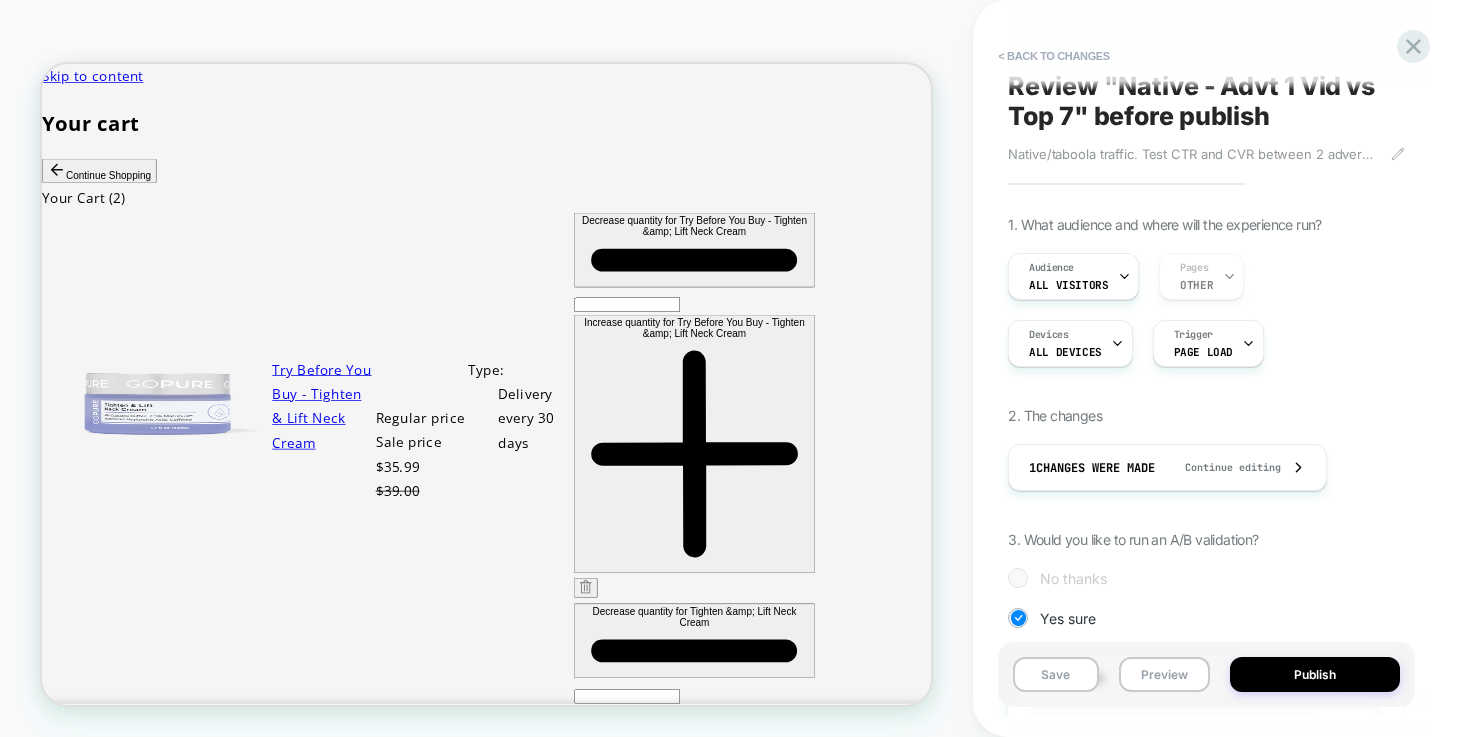 scroll, scrollTop: 0, scrollLeft: 0, axis: both 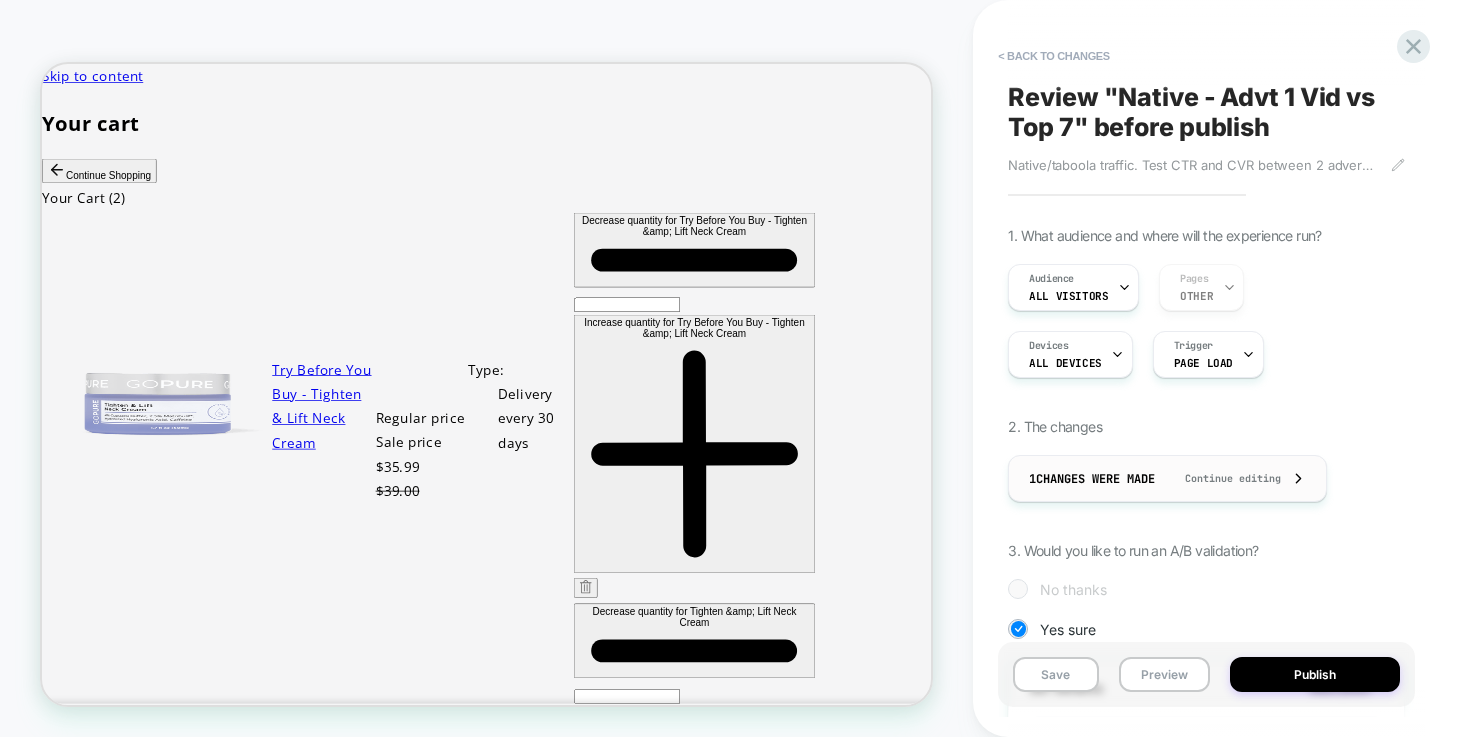 click on "Continue editing" at bounding box center (1223, 478) 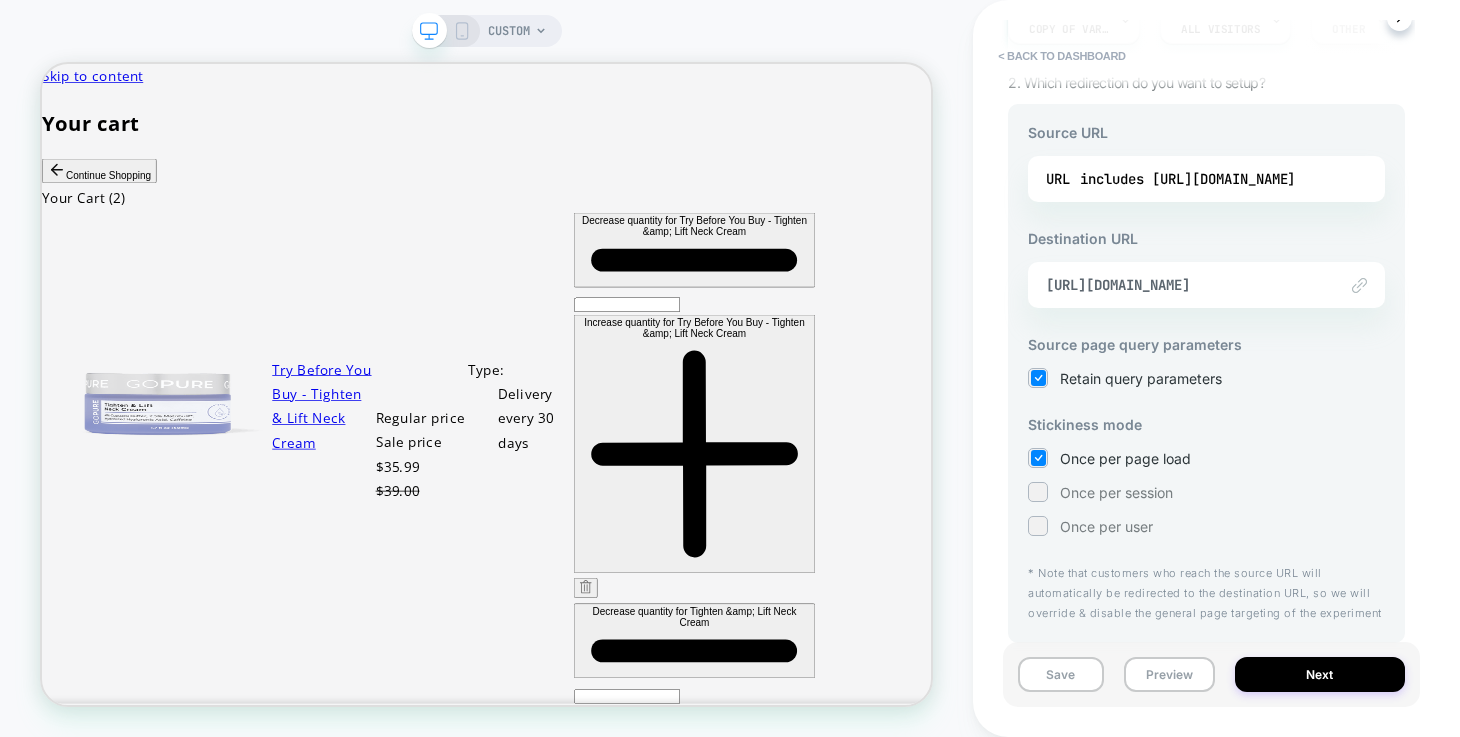 scroll, scrollTop: 243, scrollLeft: 0, axis: vertical 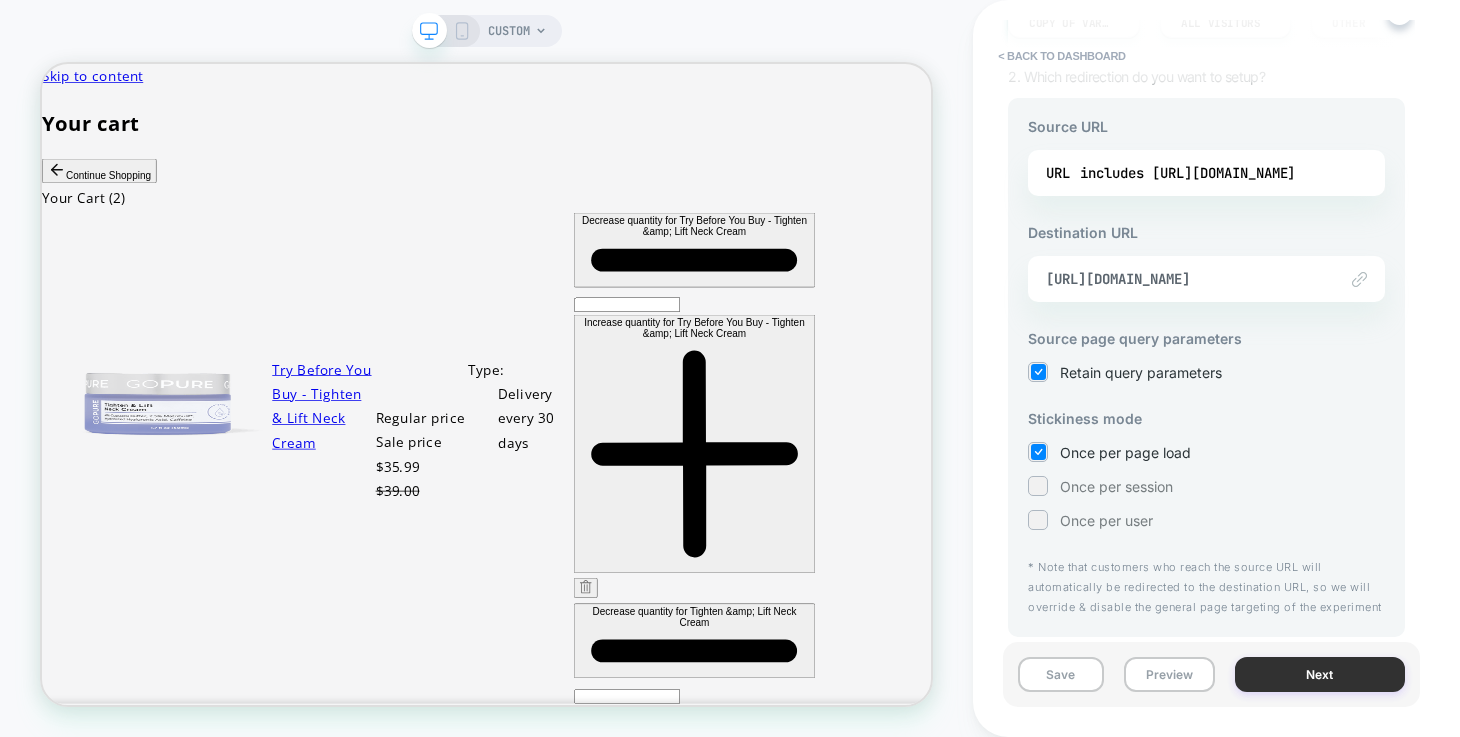 click on "Next" at bounding box center [1320, 674] 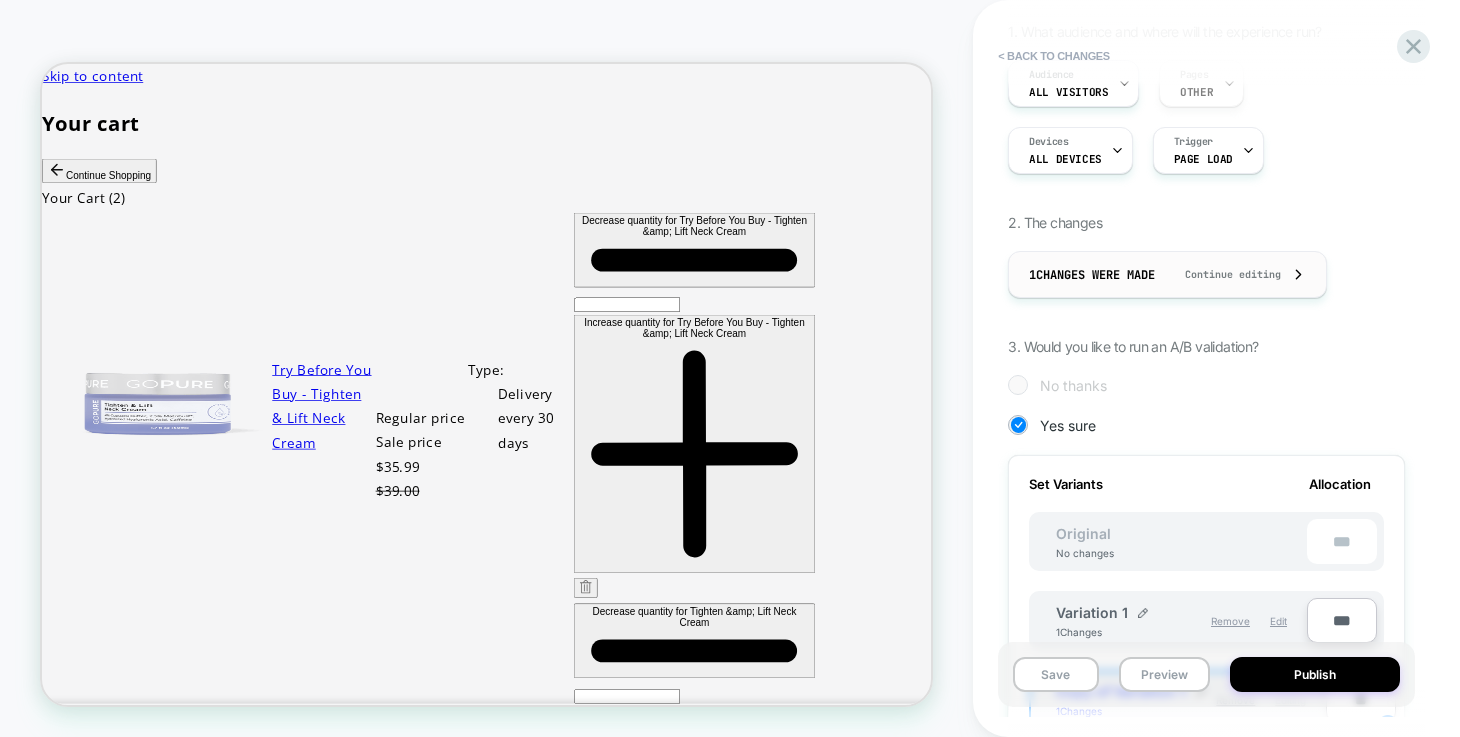 scroll, scrollTop: 377, scrollLeft: 0, axis: vertical 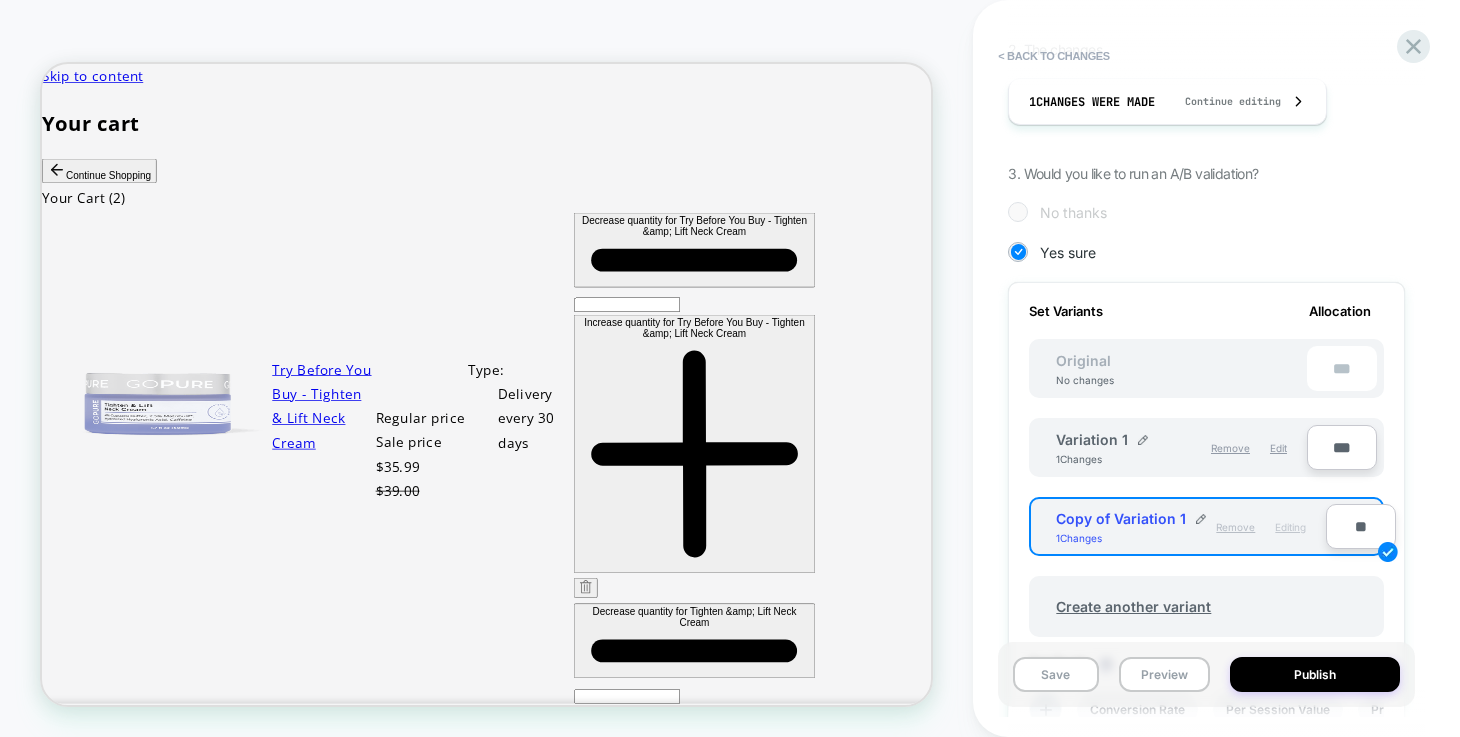 click on "Remove" at bounding box center (1235, 527) 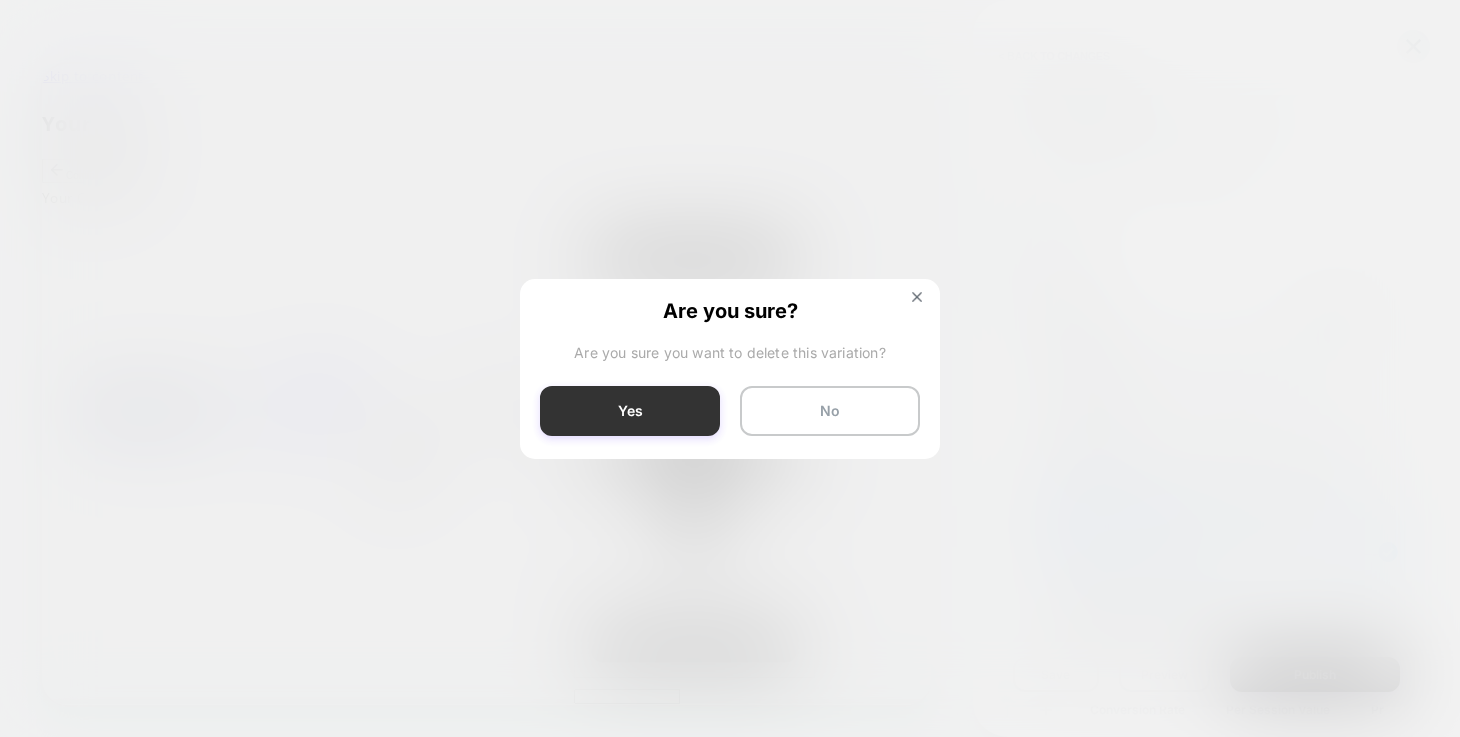 click on "Yes" at bounding box center (630, 411) 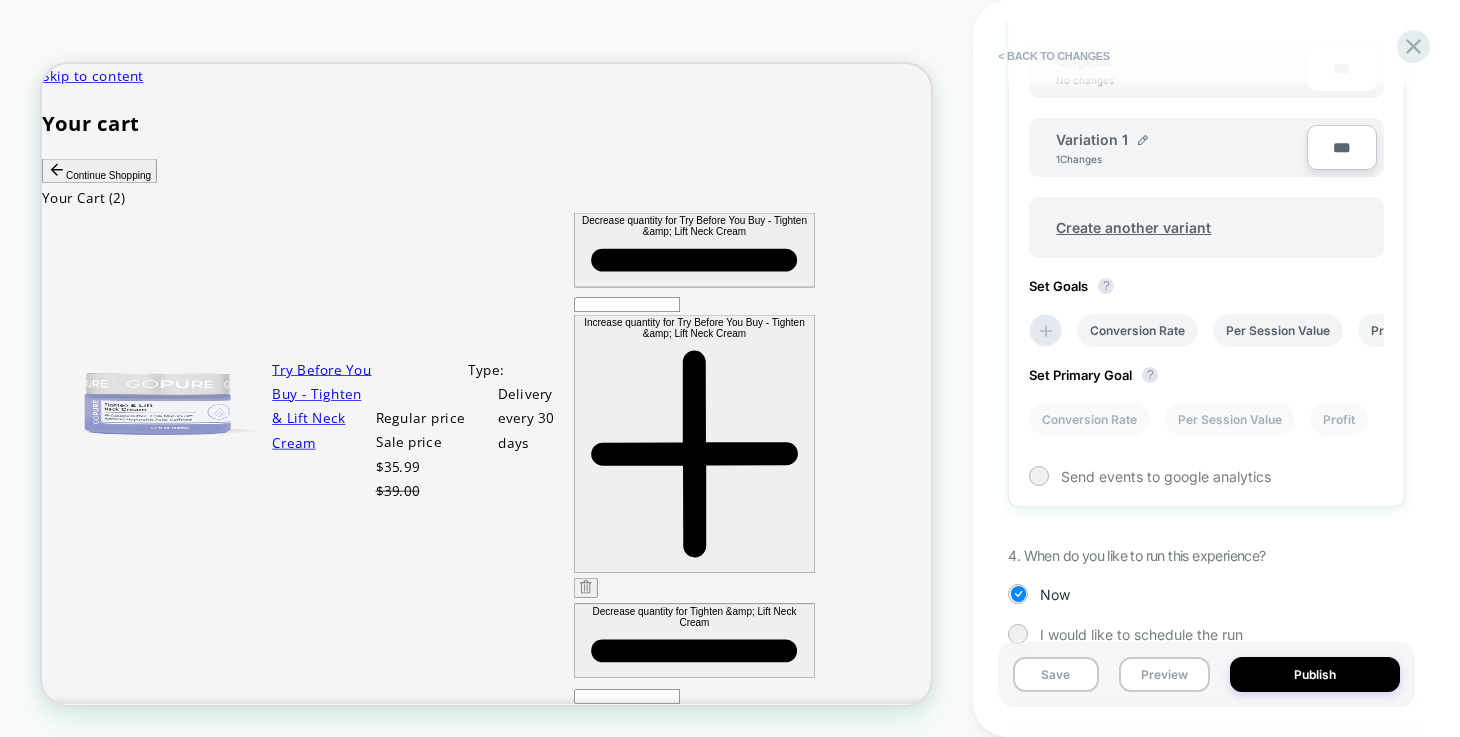 scroll, scrollTop: 685, scrollLeft: 0, axis: vertical 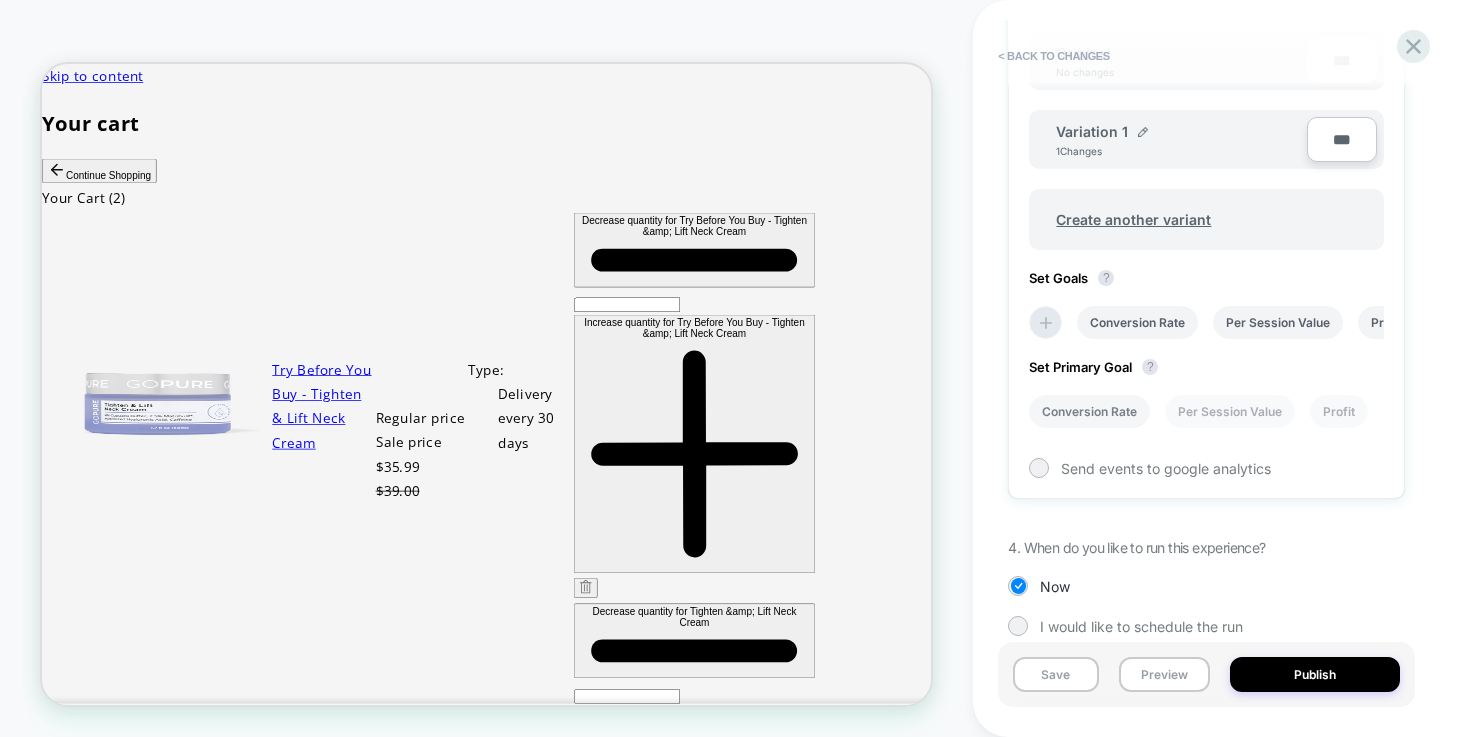 click on "Conversion Rate" at bounding box center [1089, 411] 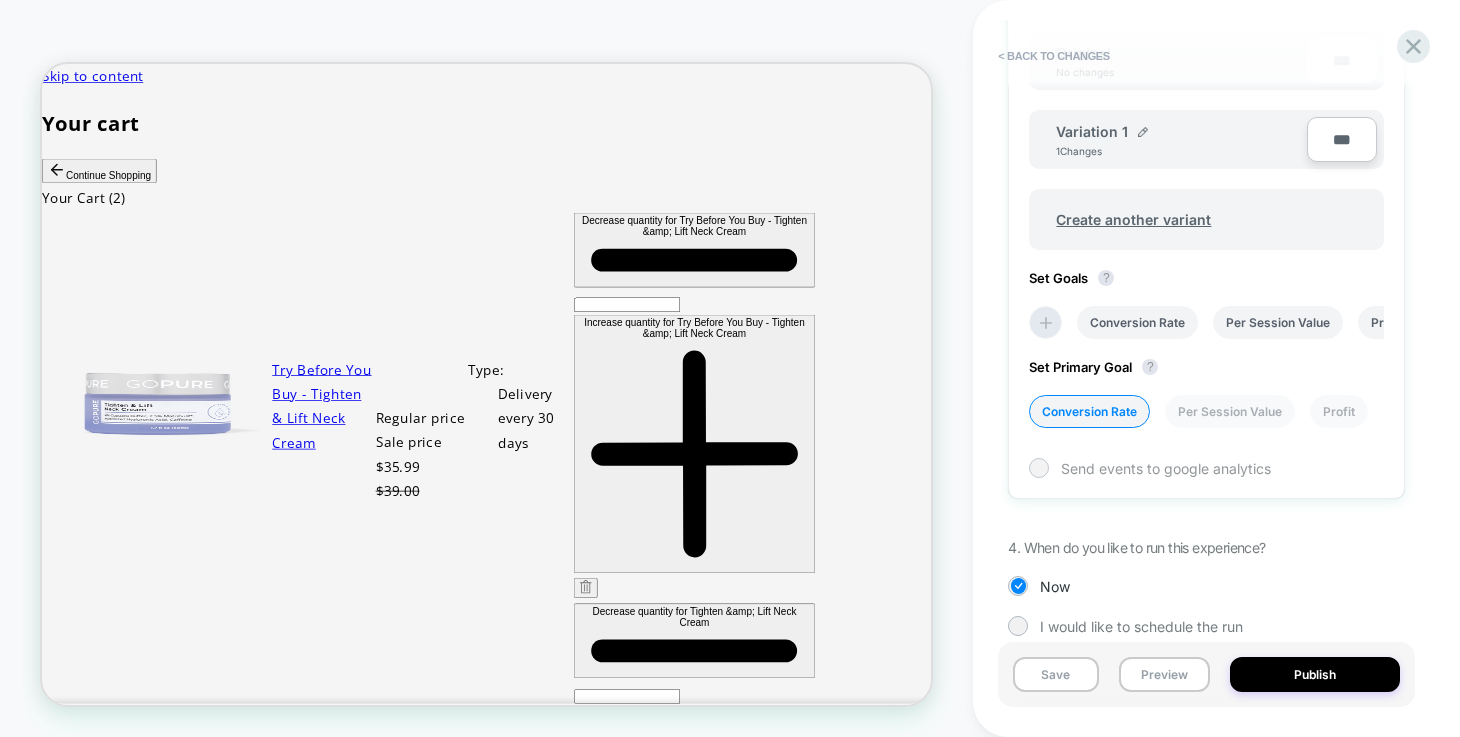 click on "Send events to google analytics" at bounding box center (1206, 468) 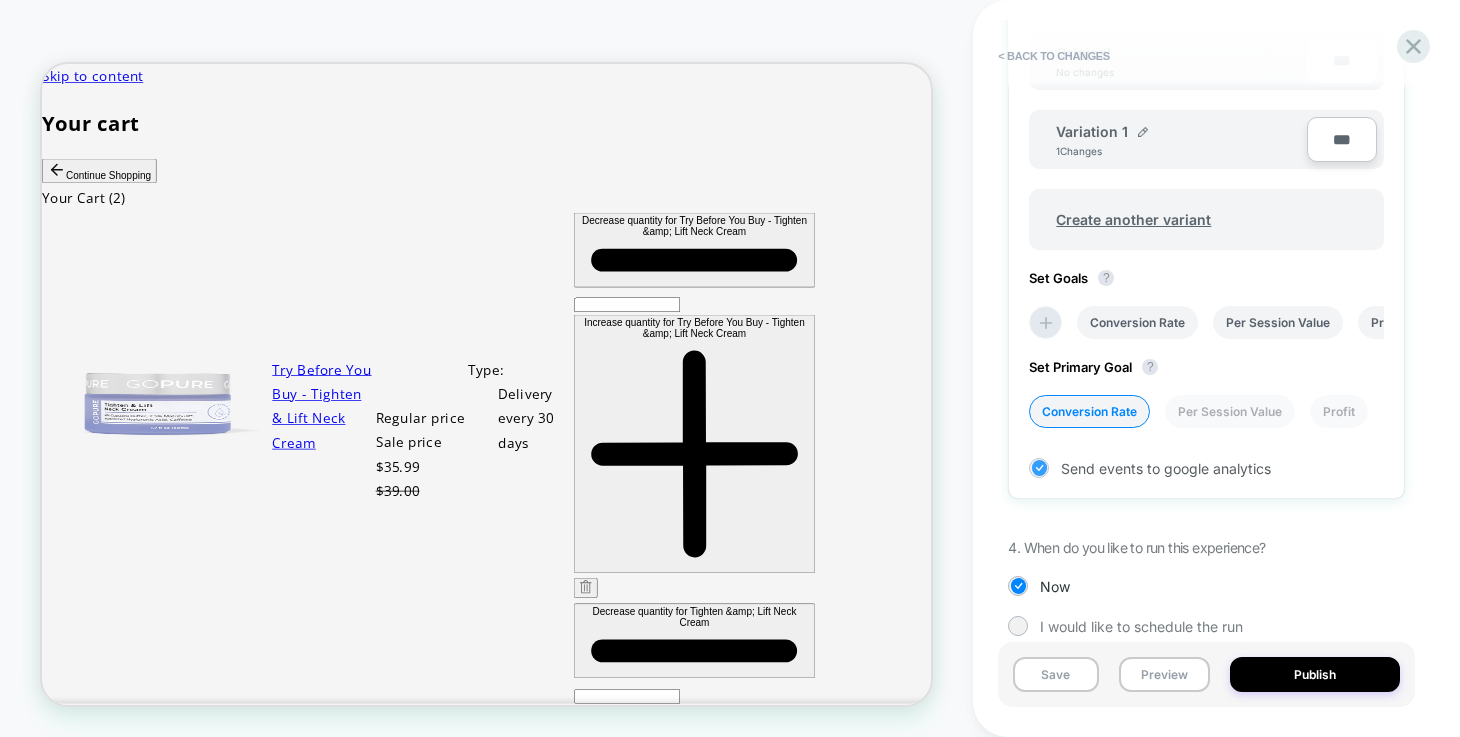 scroll, scrollTop: 714, scrollLeft: 0, axis: vertical 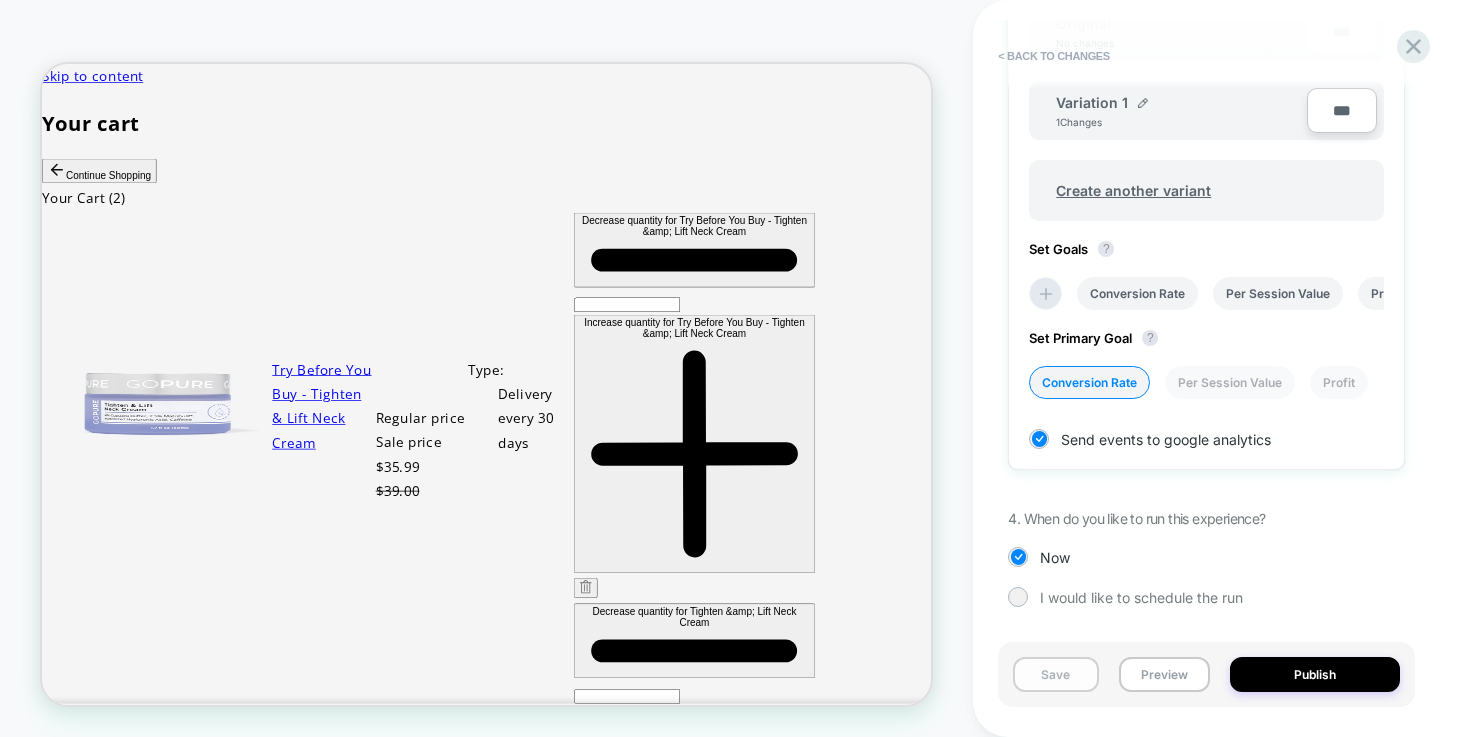 click on "Save" at bounding box center [1055, 674] 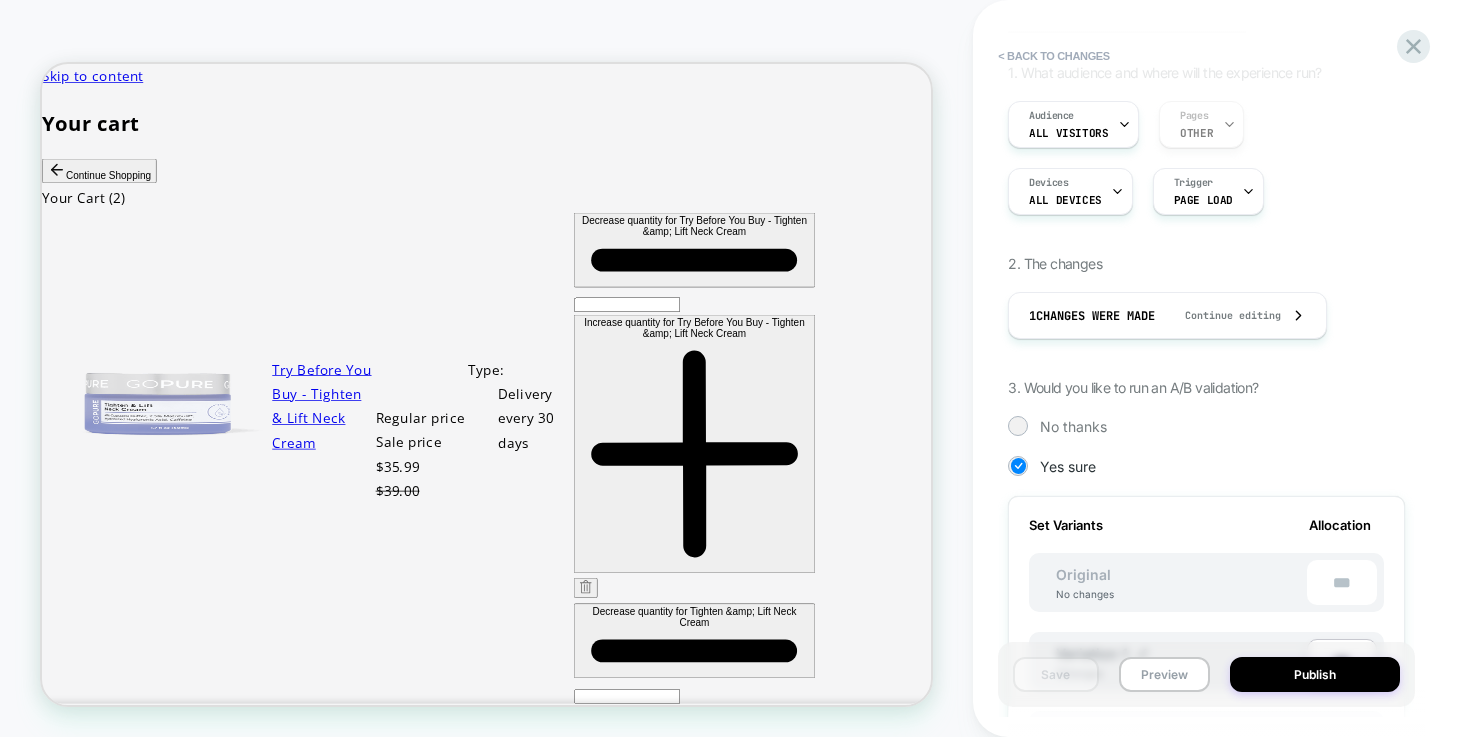 scroll, scrollTop: 0, scrollLeft: 0, axis: both 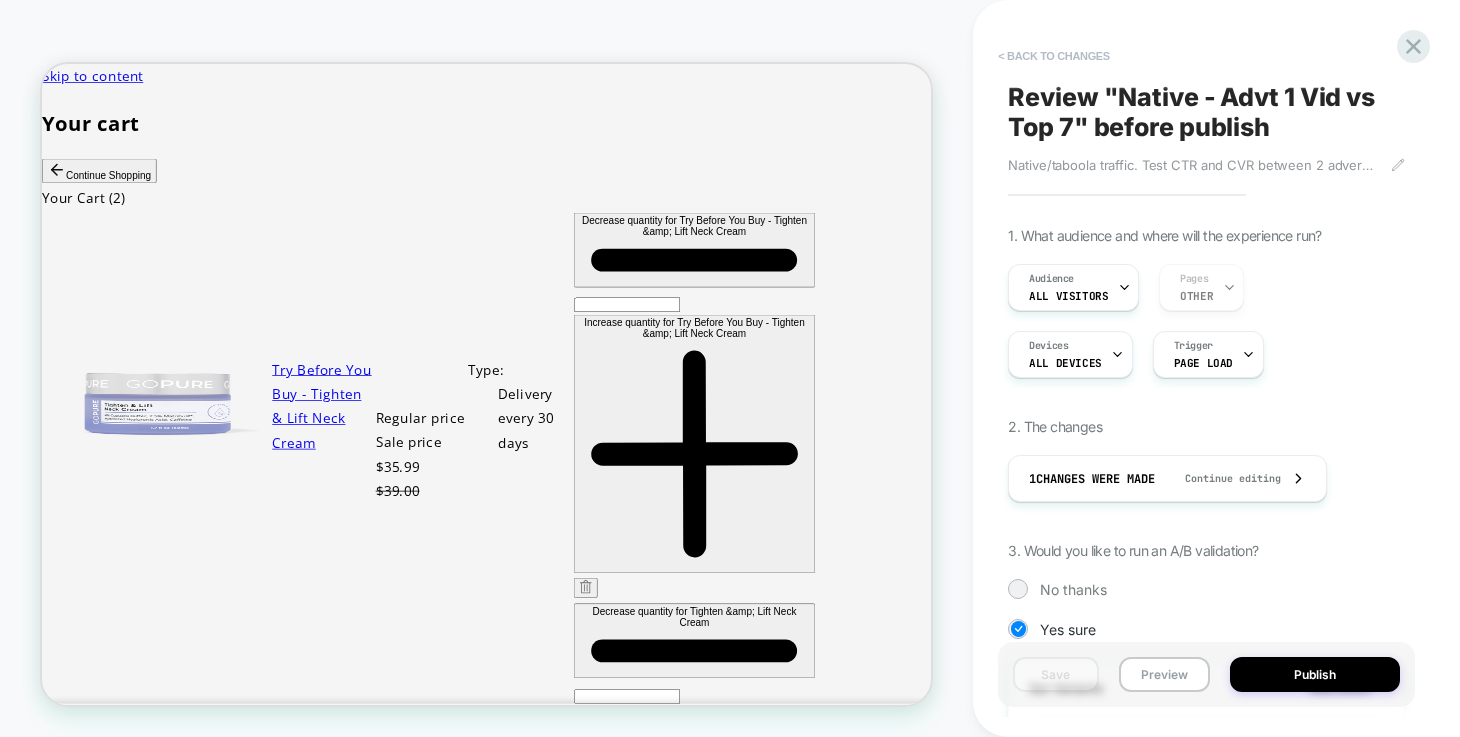 click on "< Back to changes" at bounding box center [1054, 56] 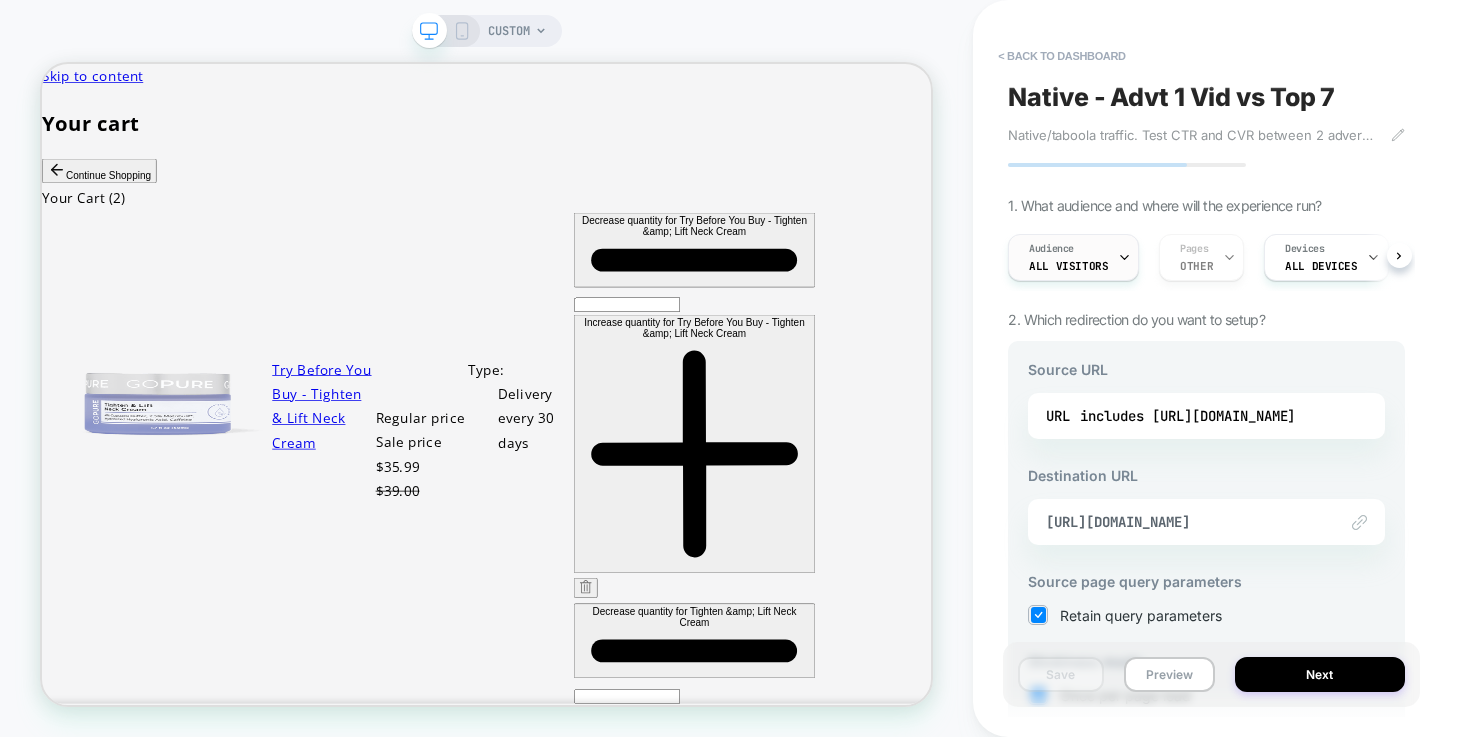scroll, scrollTop: 243, scrollLeft: 0, axis: vertical 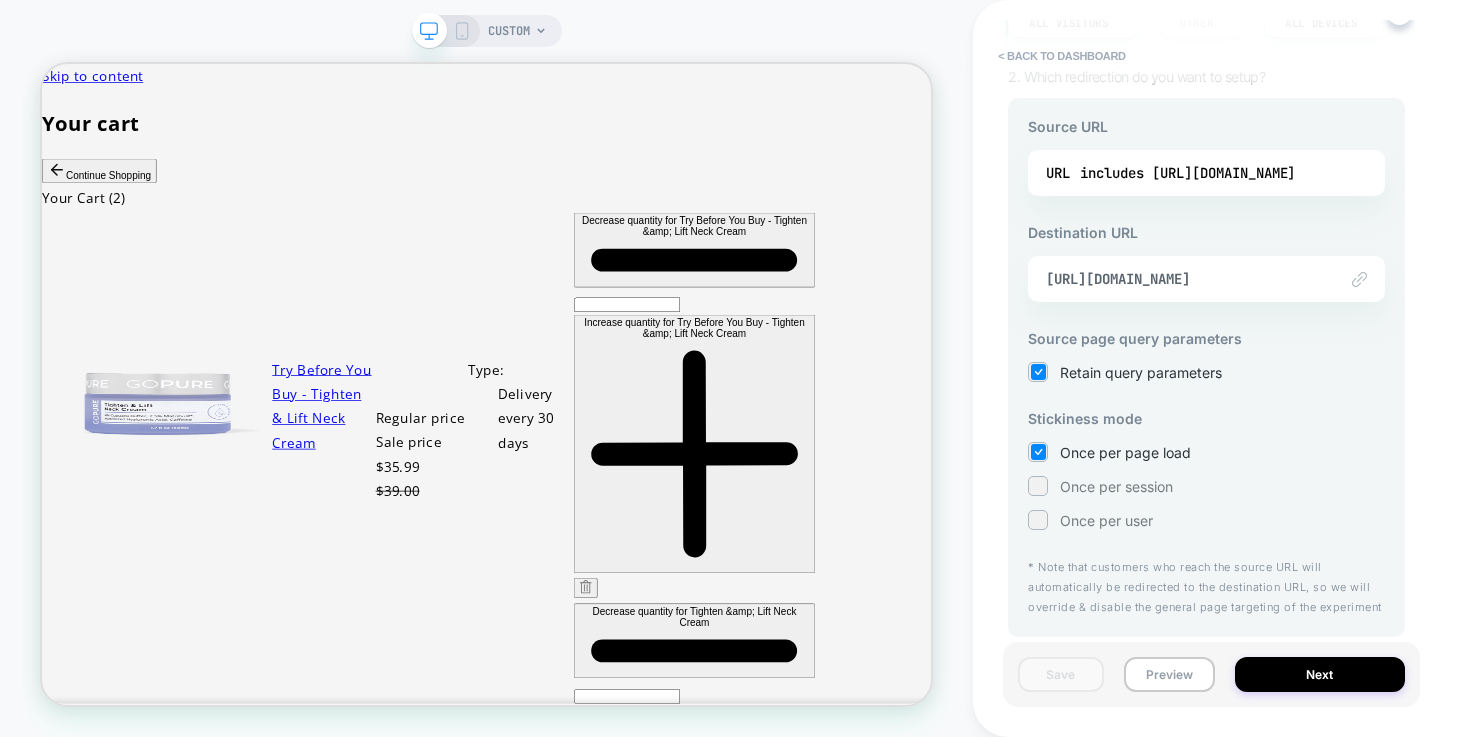 click at bounding box center [1038, 519] 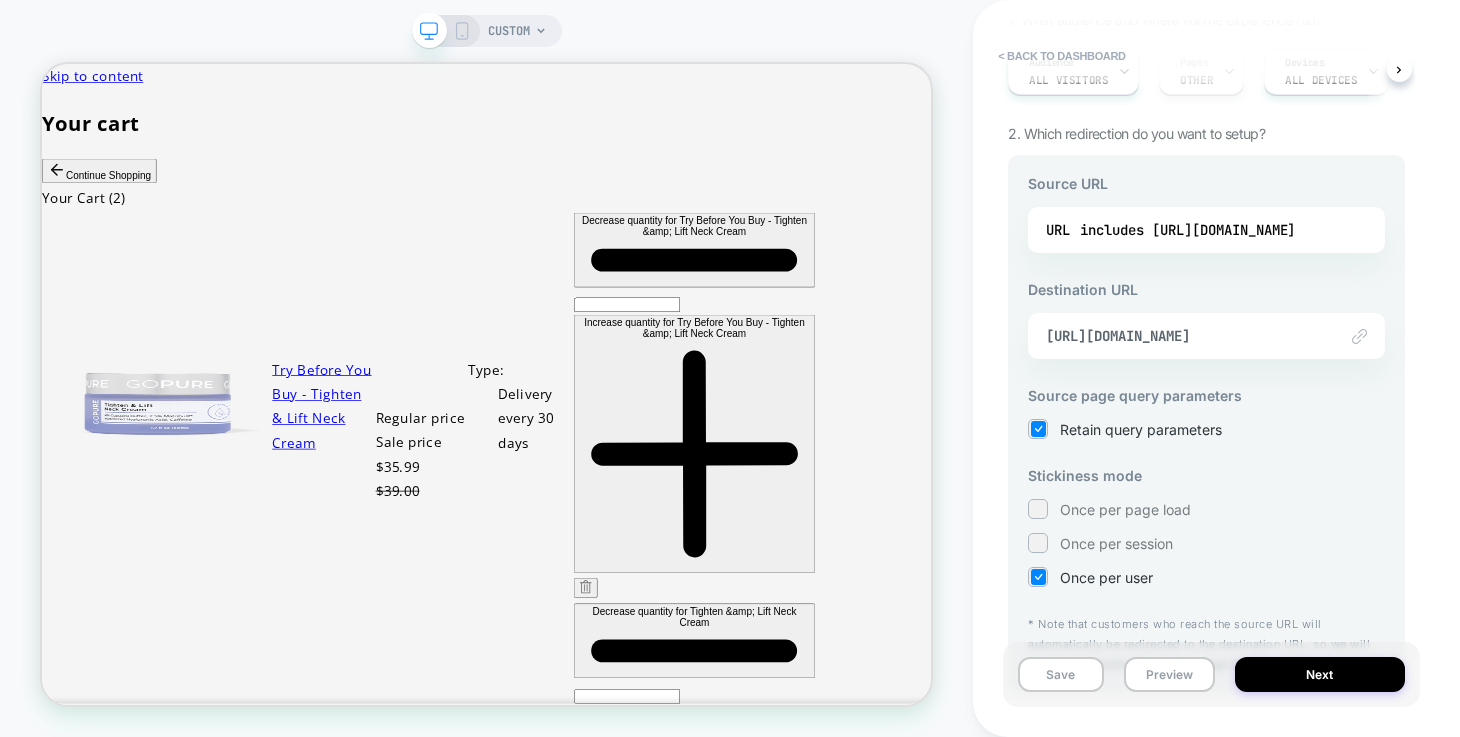 scroll, scrollTop: 243, scrollLeft: 0, axis: vertical 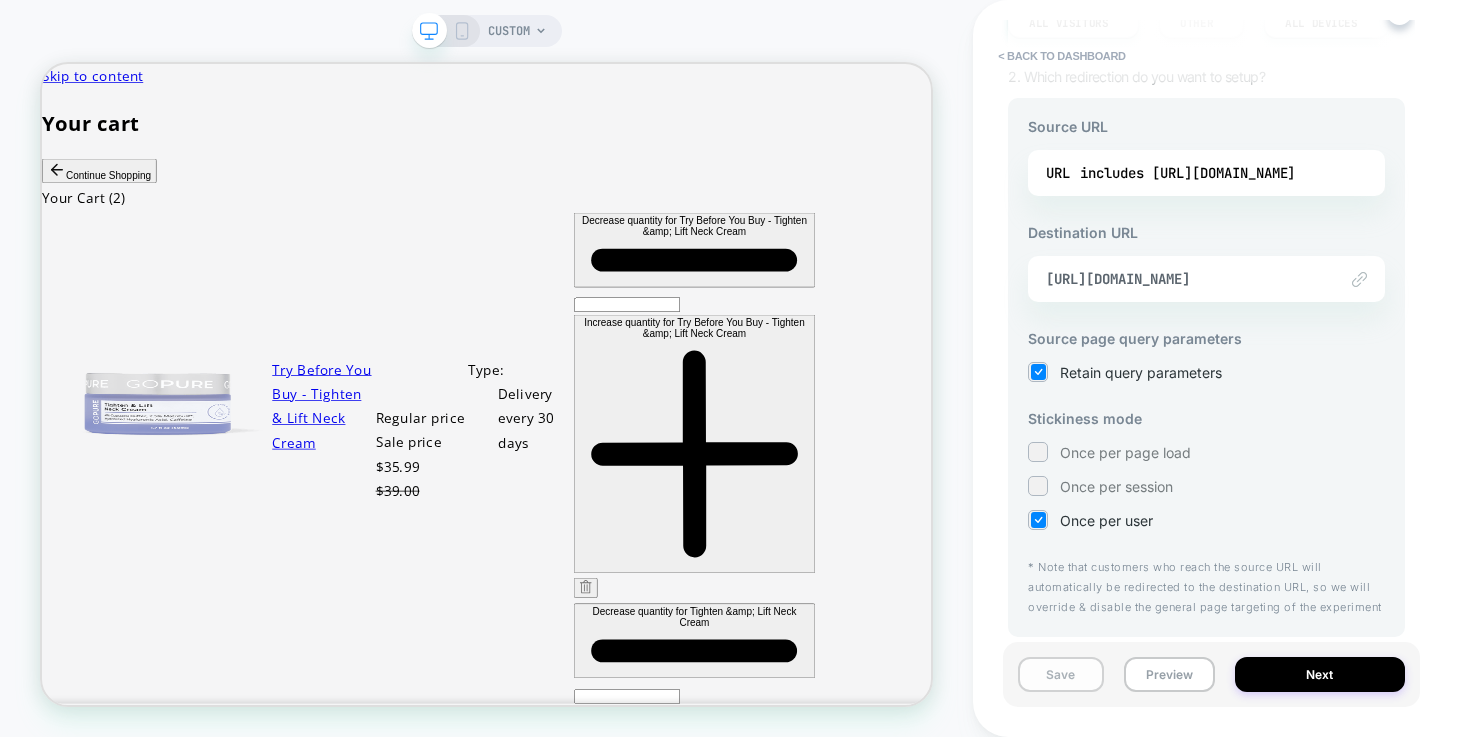 click on "Save" at bounding box center (1060, 674) 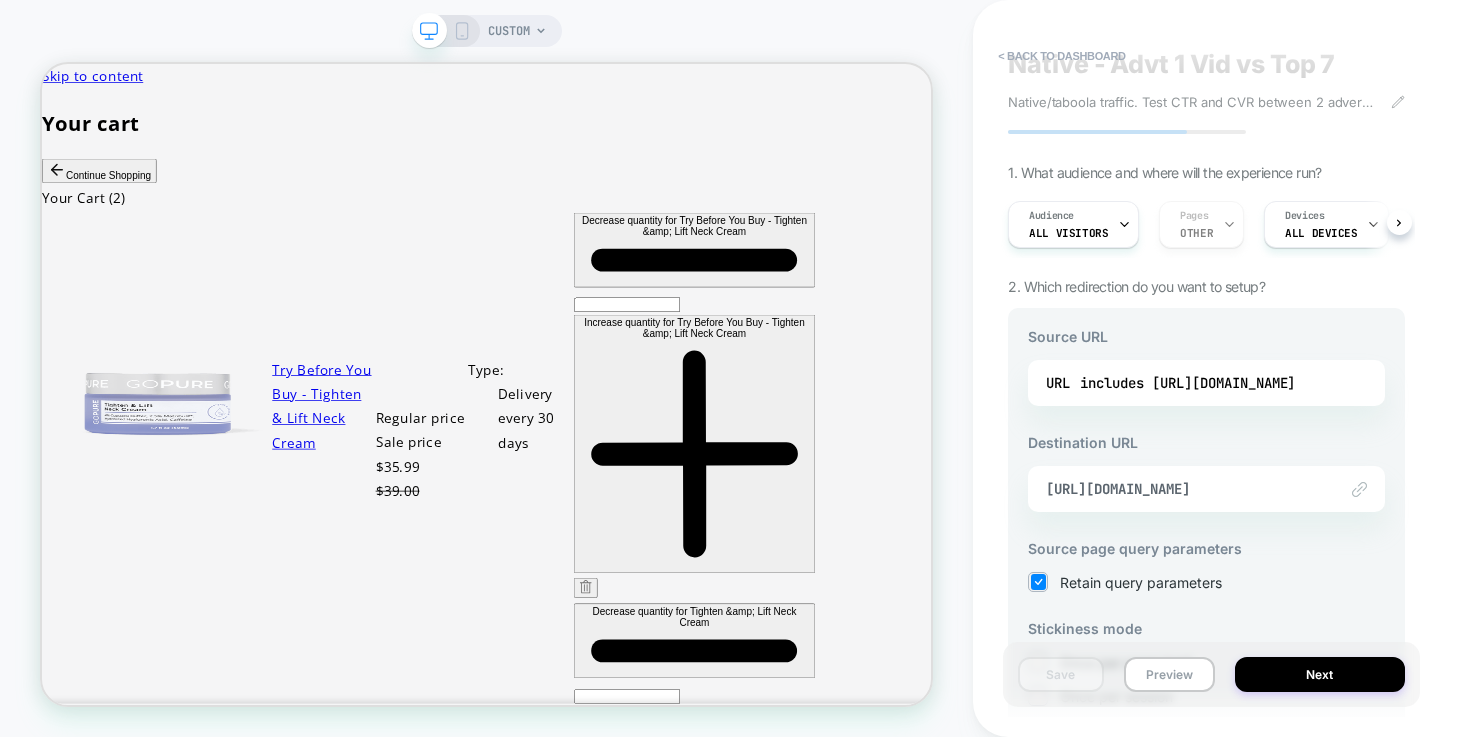 scroll, scrollTop: 0, scrollLeft: 0, axis: both 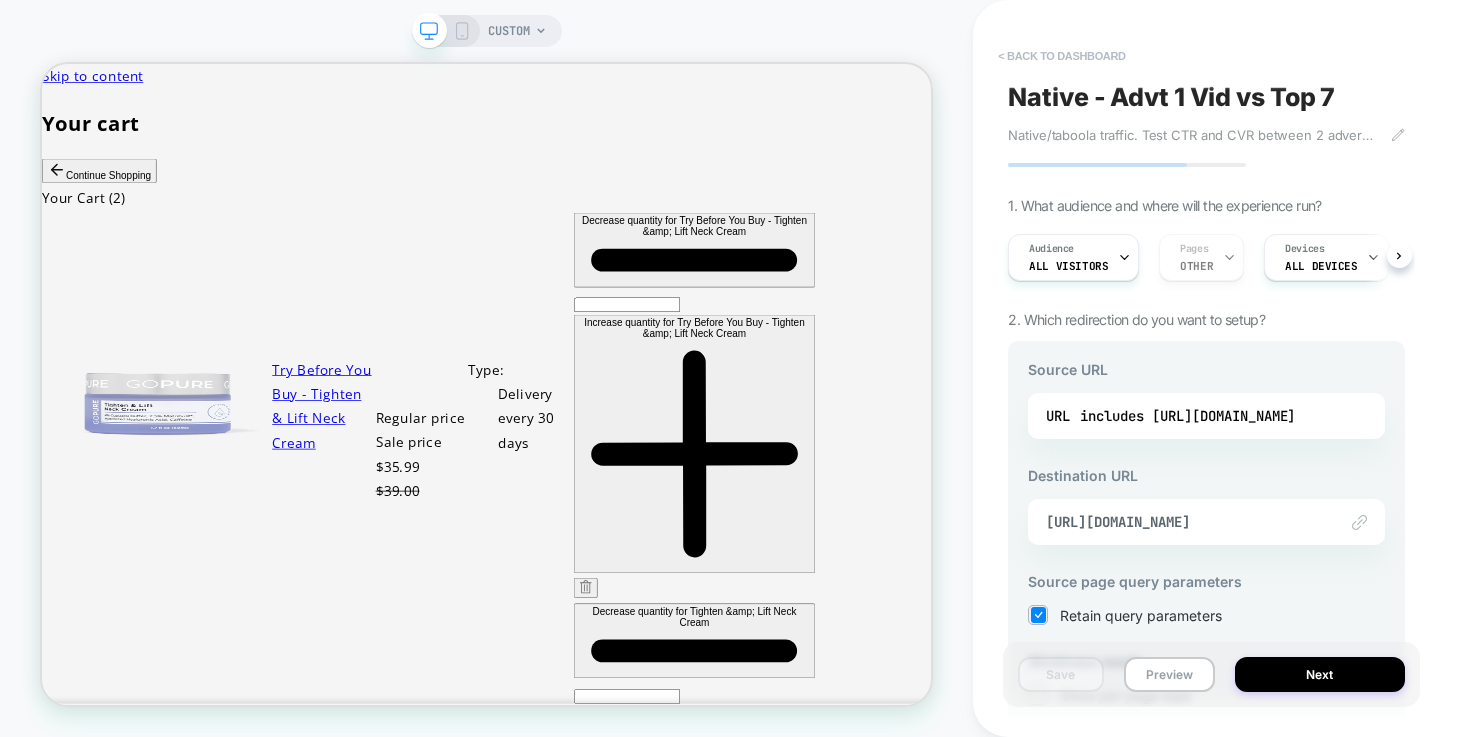 click on "< back to dashboard" at bounding box center (1061, 56) 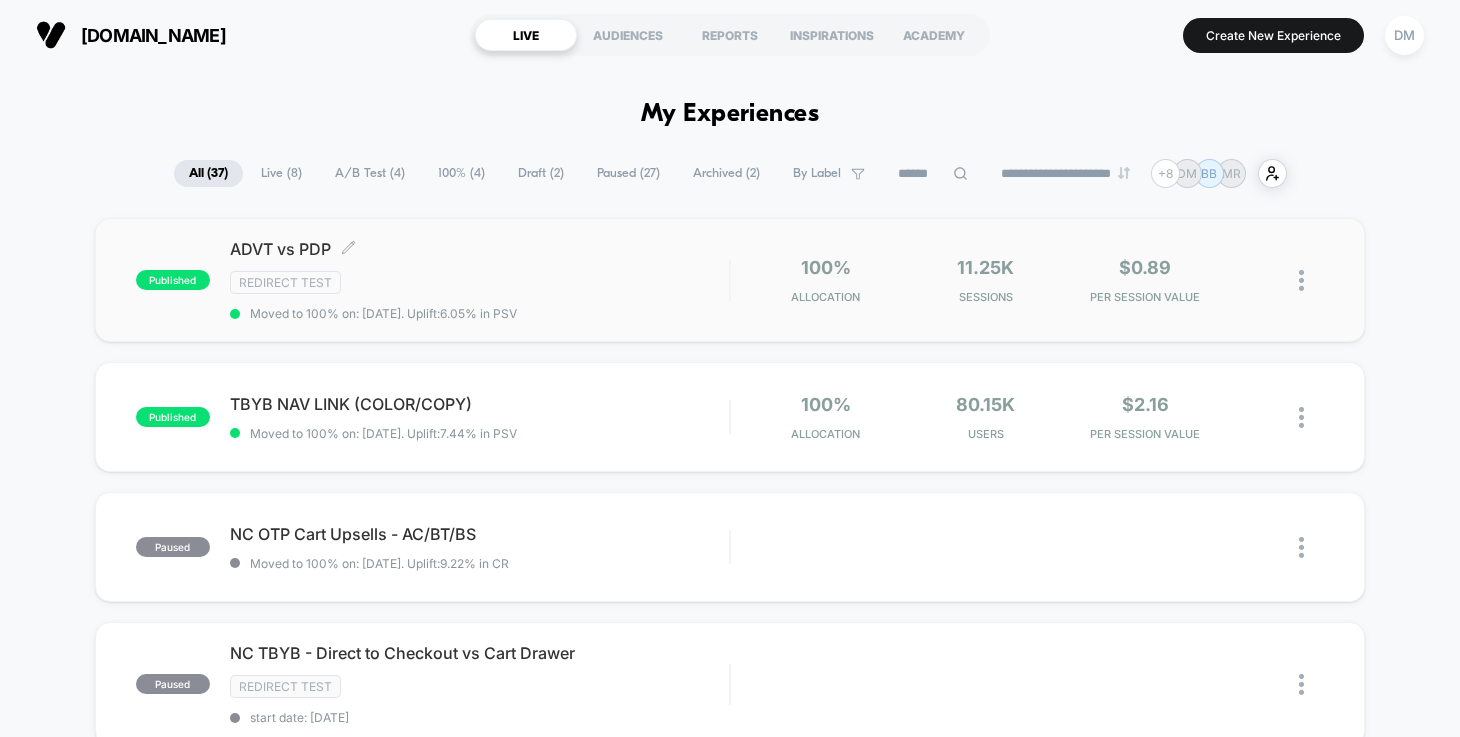 click on "Redirect Test" at bounding box center [479, 282] 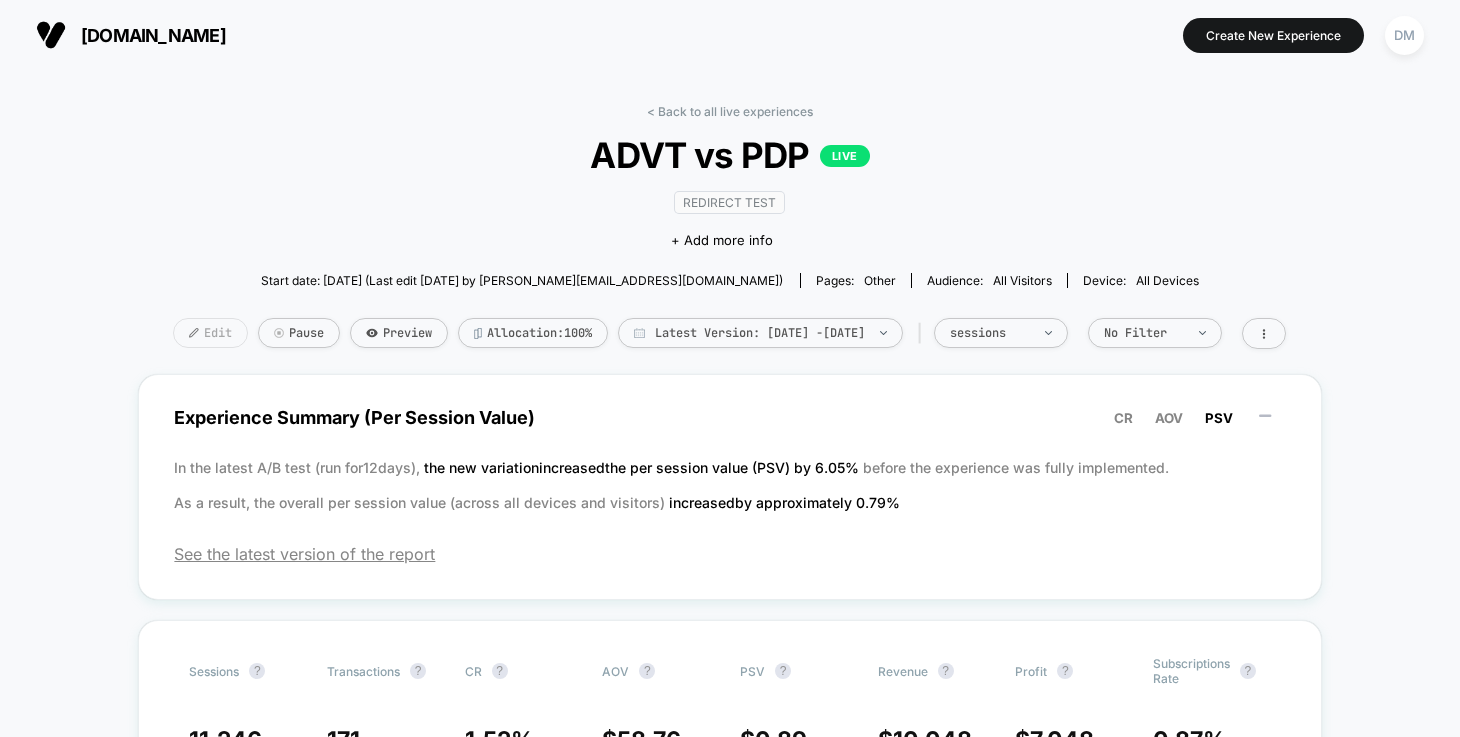 click on "Edit" at bounding box center [210, 333] 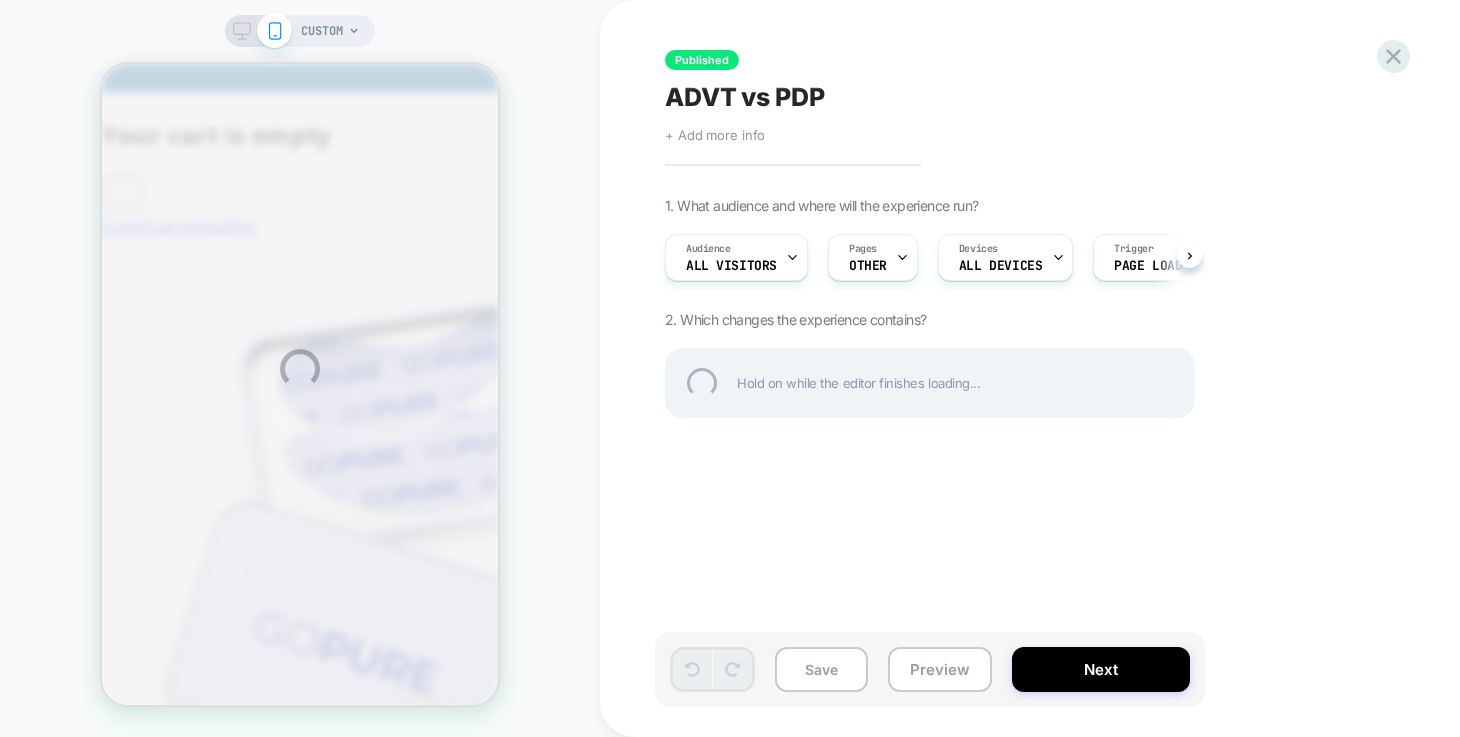 scroll, scrollTop: 0, scrollLeft: 0, axis: both 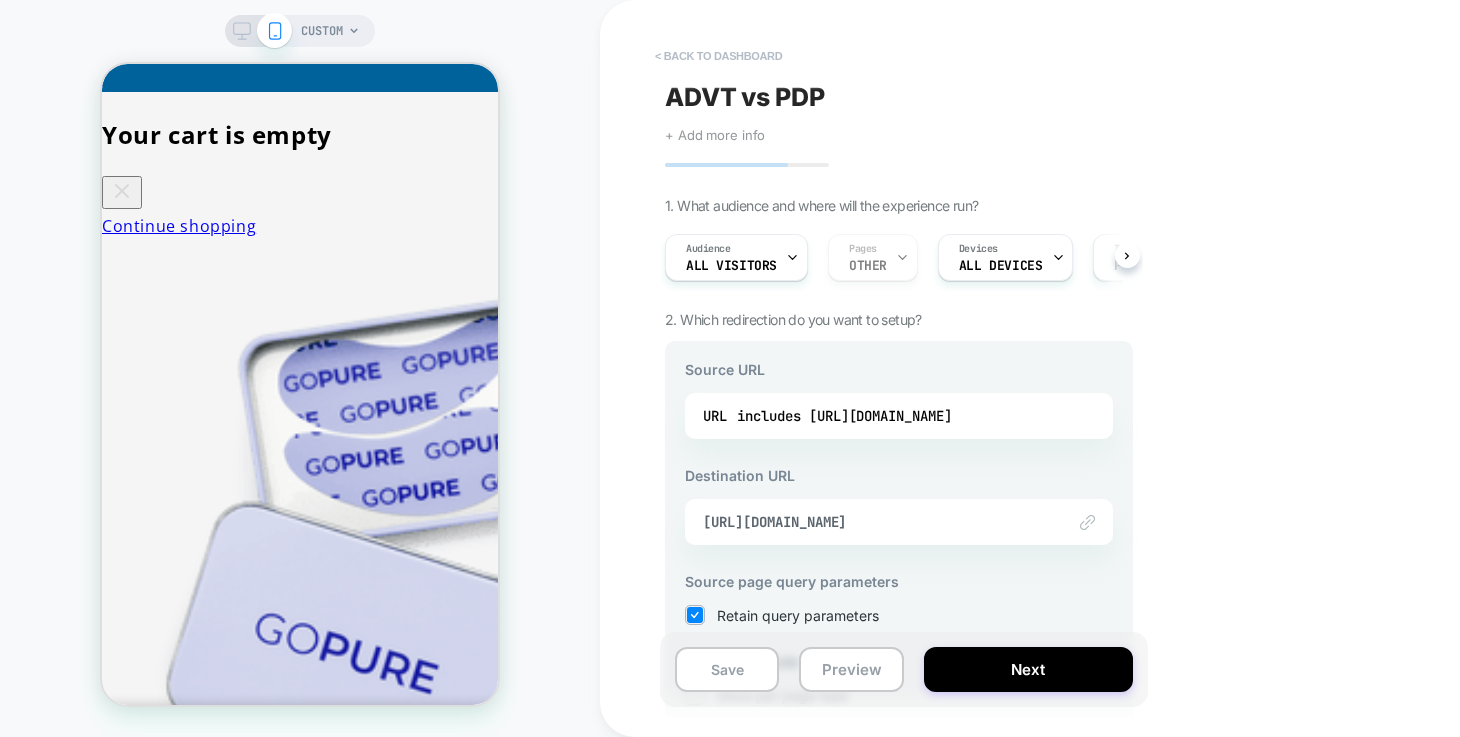 click on "< back to dashboard" at bounding box center [718, 56] 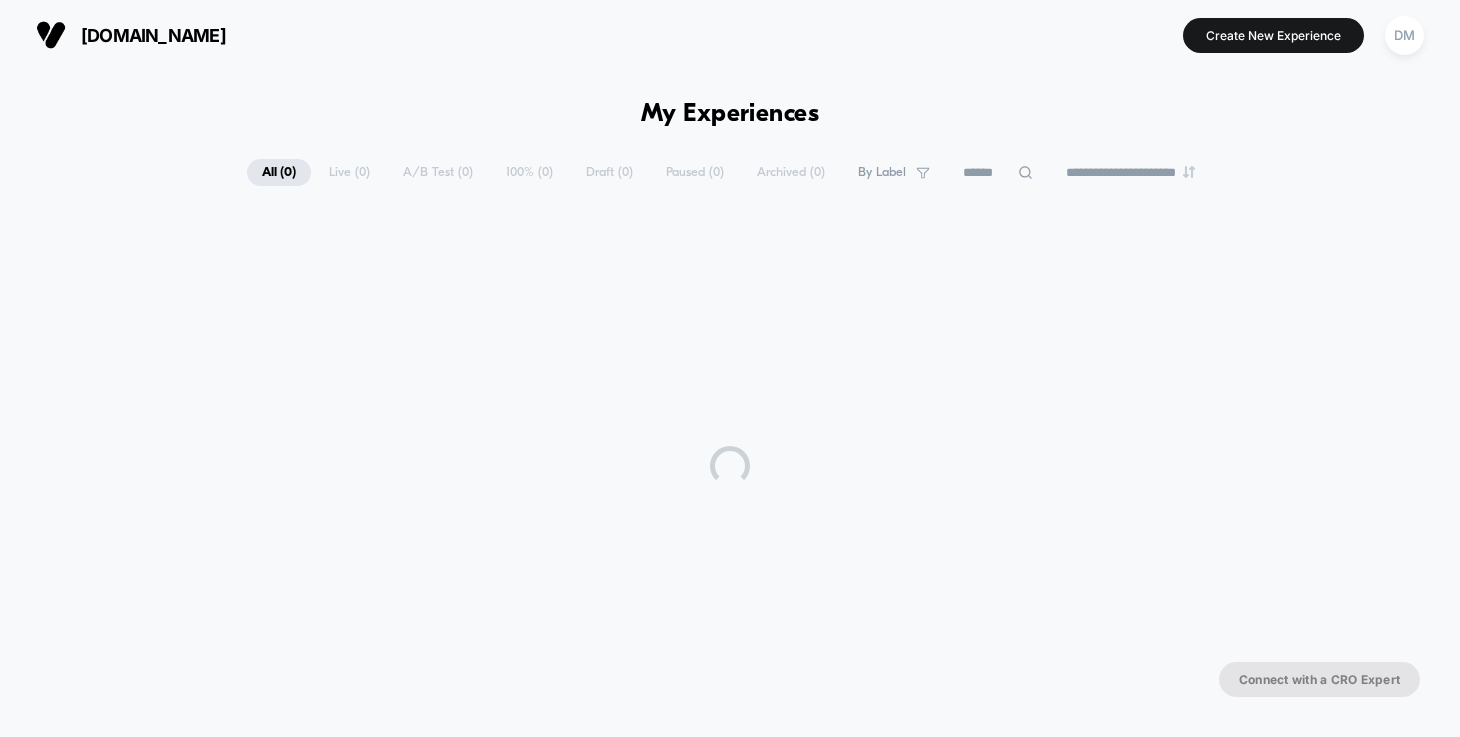 scroll, scrollTop: 0, scrollLeft: 0, axis: both 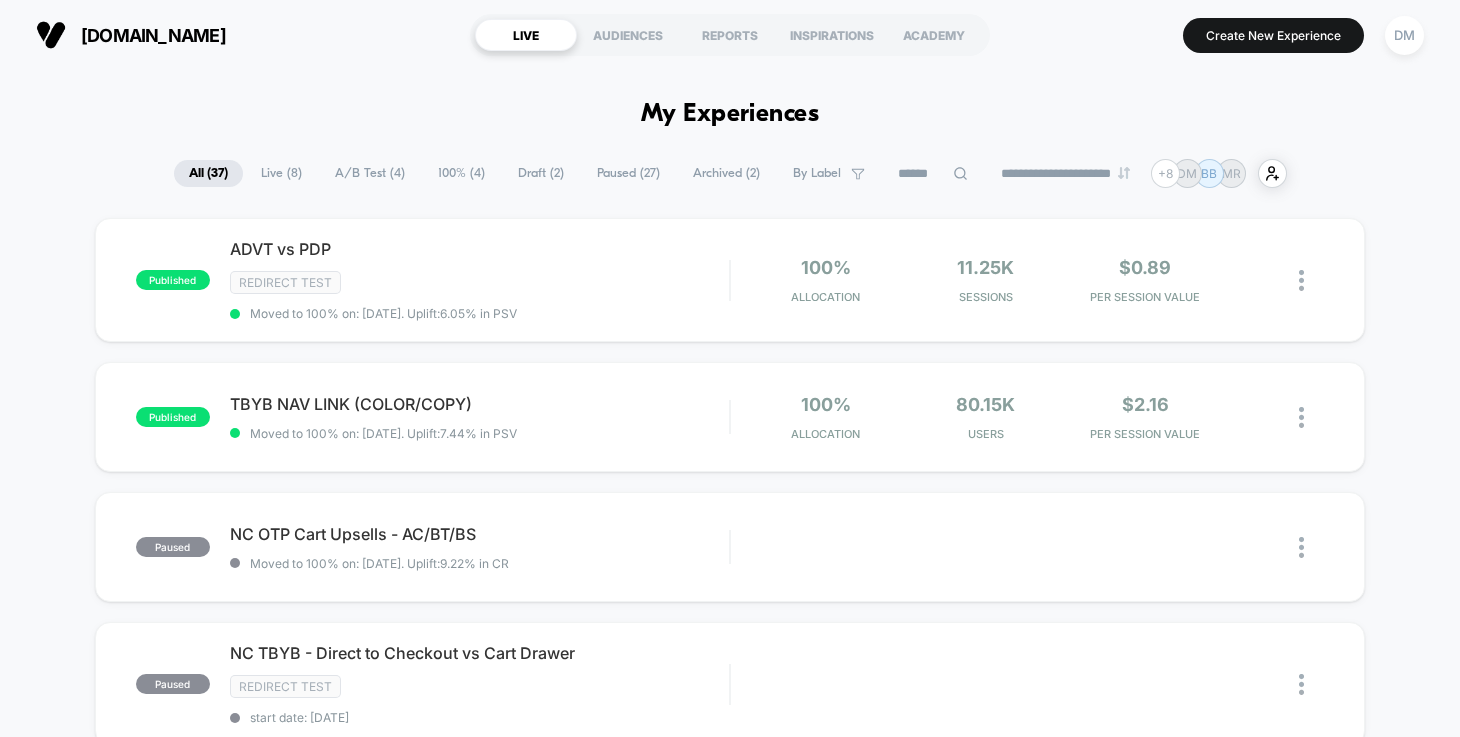 click on "Draft ( 2 )" at bounding box center [541, 173] 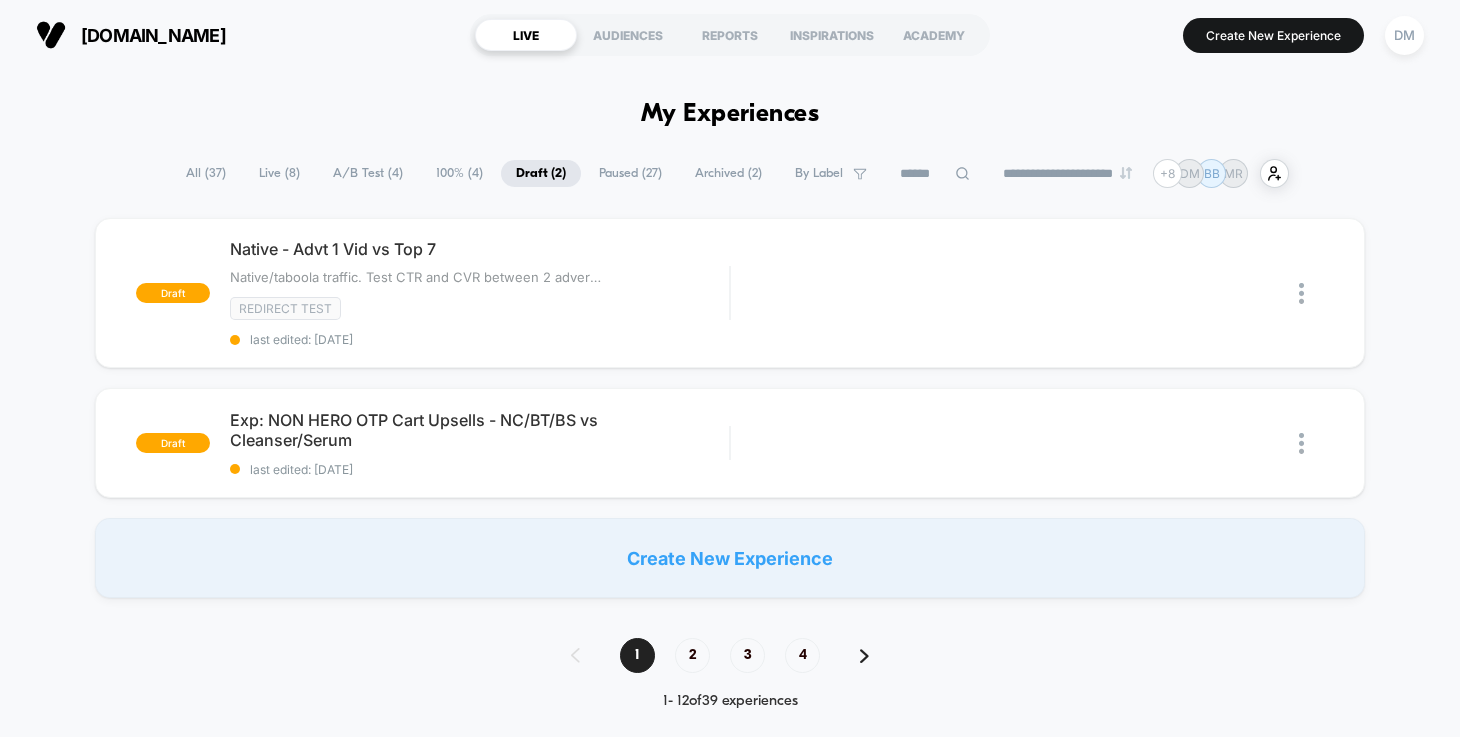 click on "**********" at bounding box center [730, 1229] 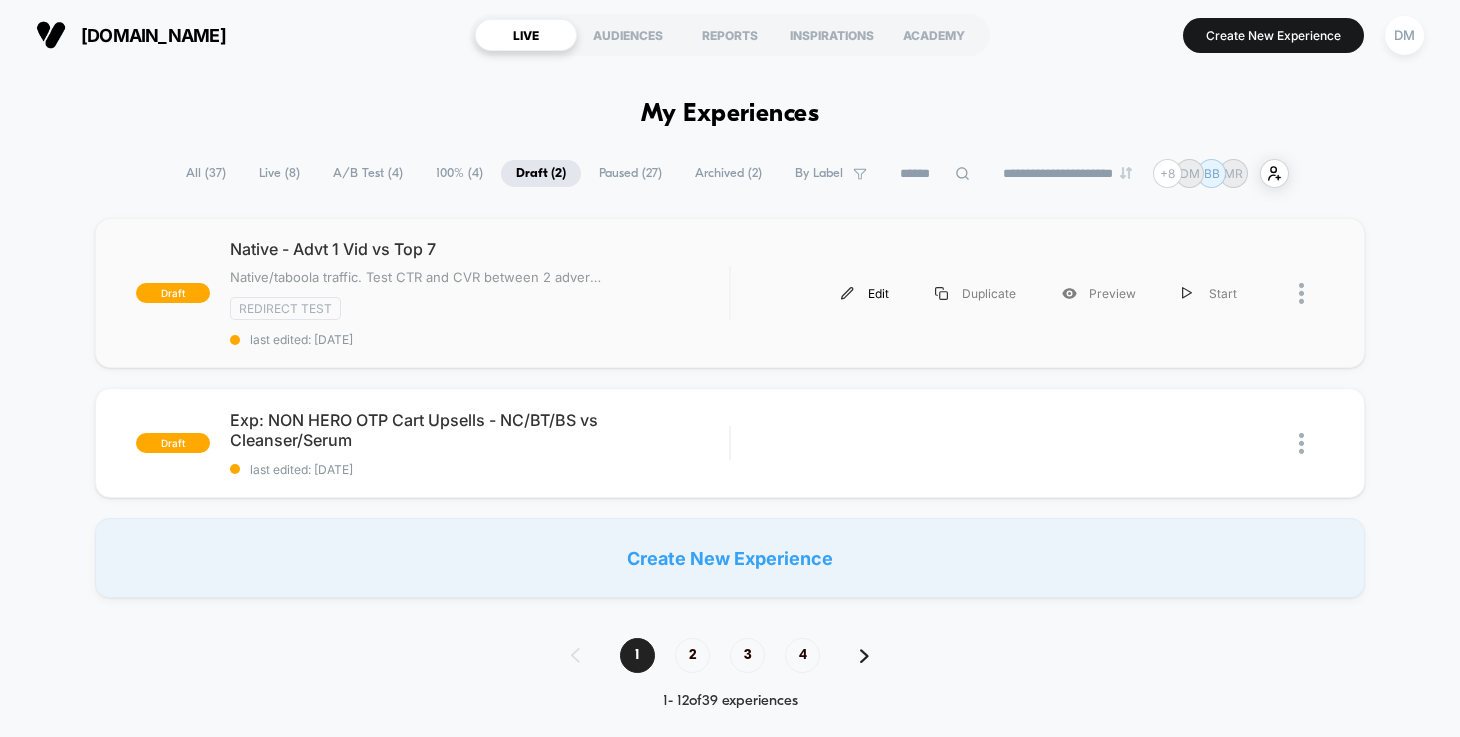 click on "Edit" at bounding box center (865, 293) 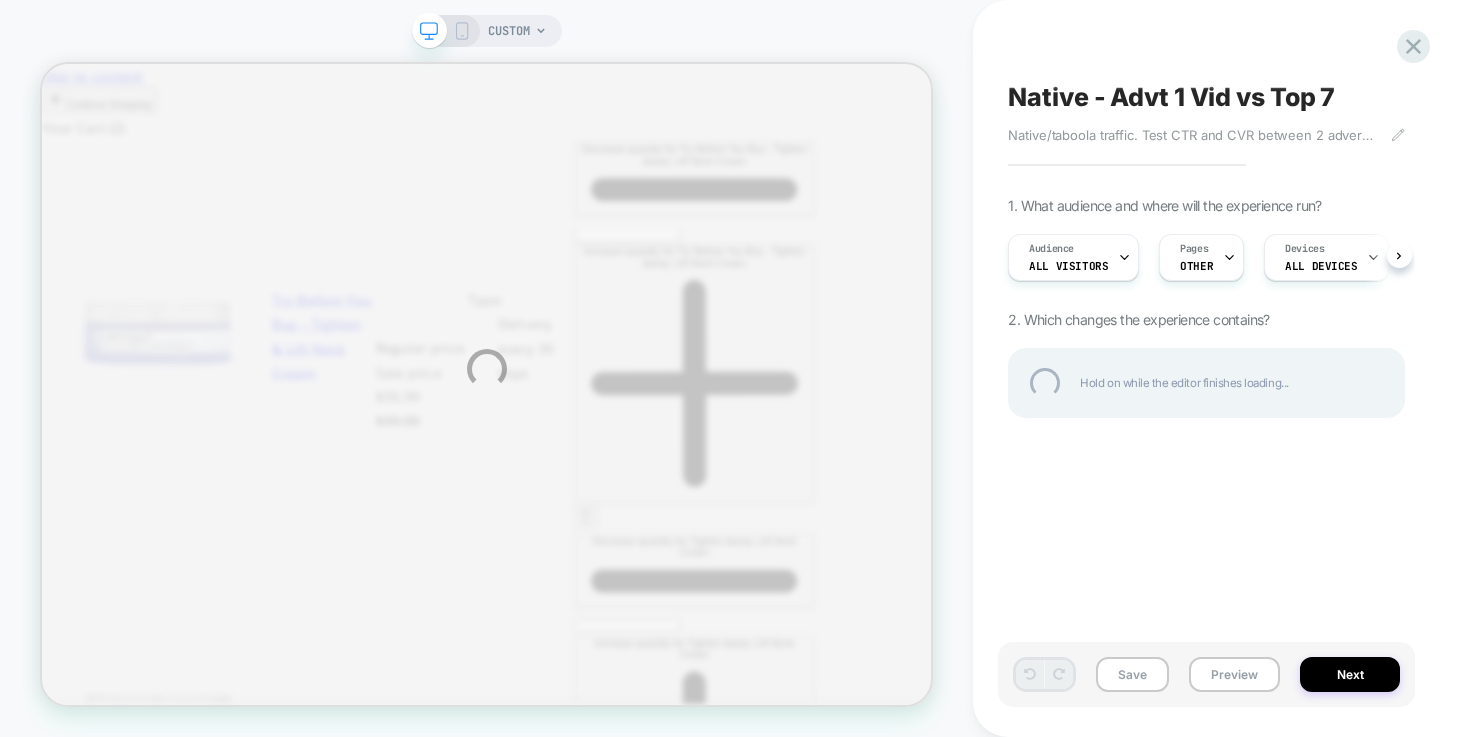 scroll, scrollTop: 0, scrollLeft: 0, axis: both 